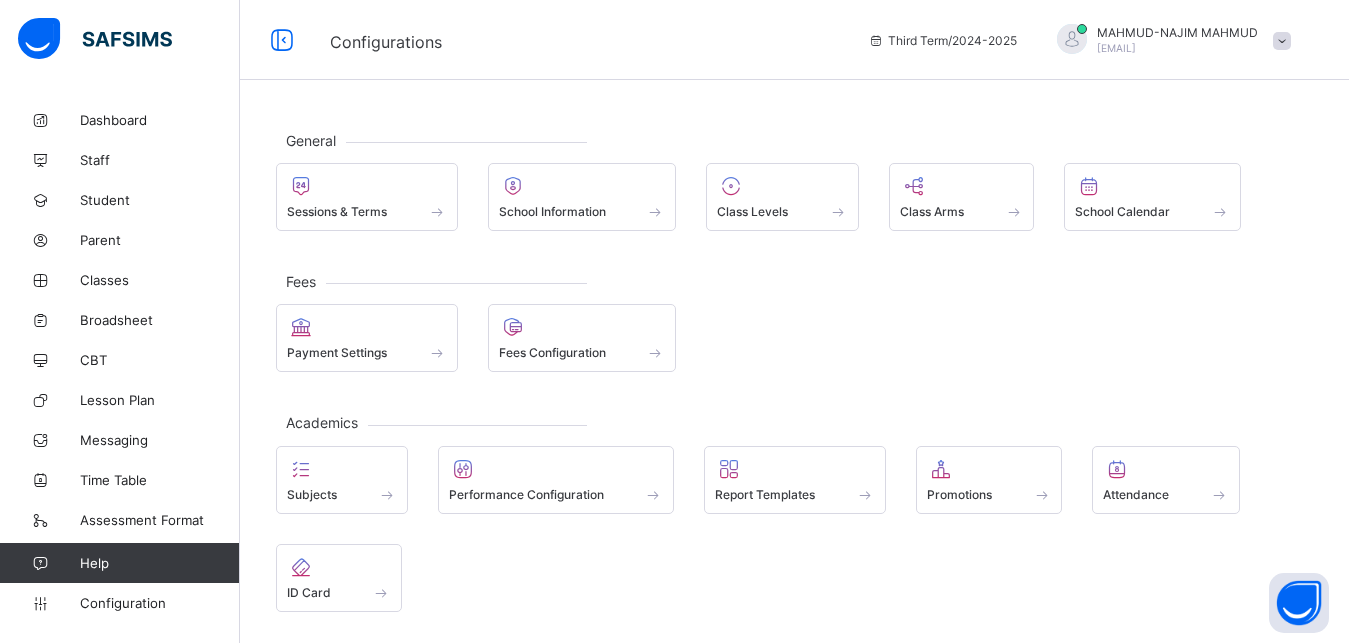 scroll, scrollTop: 0, scrollLeft: 0, axis: both 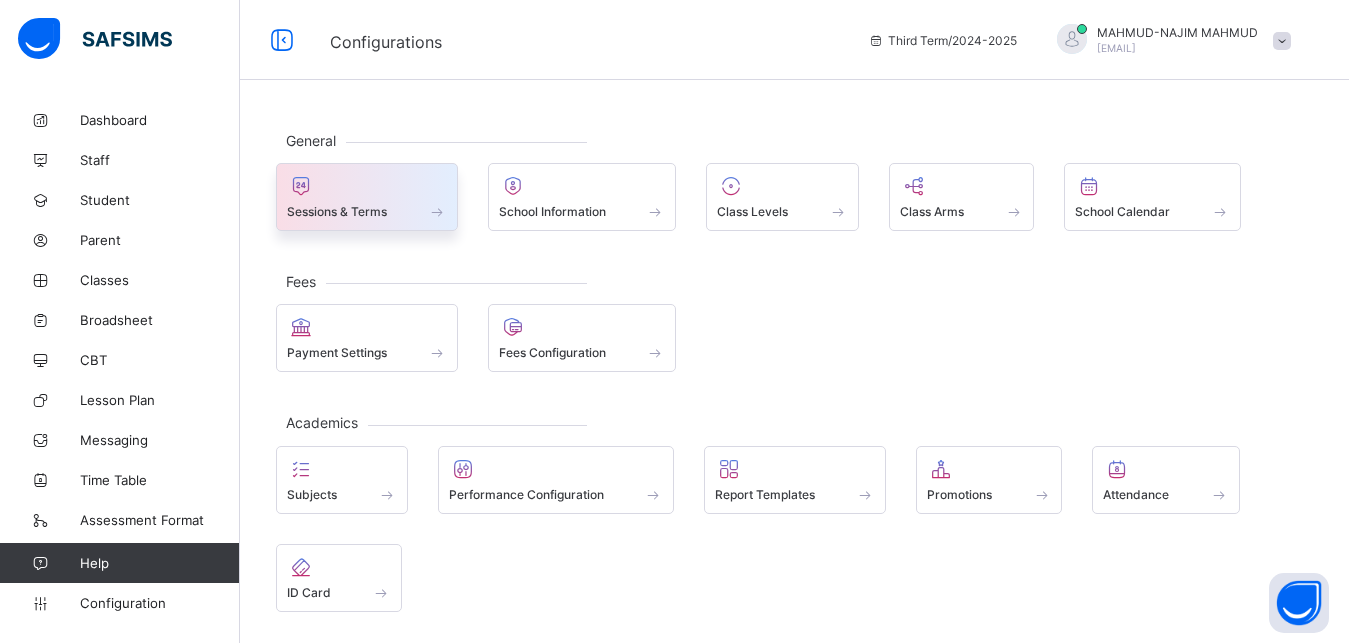 click on "Sessions & Terms" at bounding box center [367, 211] 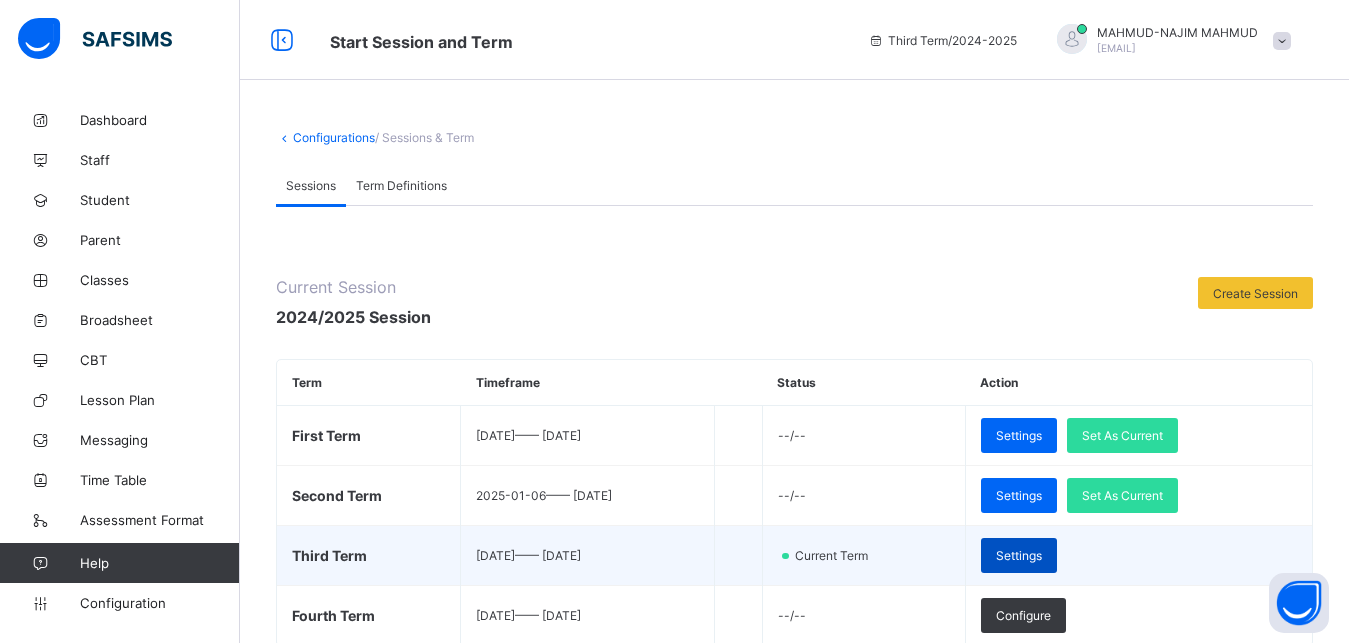 click on "Settings" at bounding box center [1019, 555] 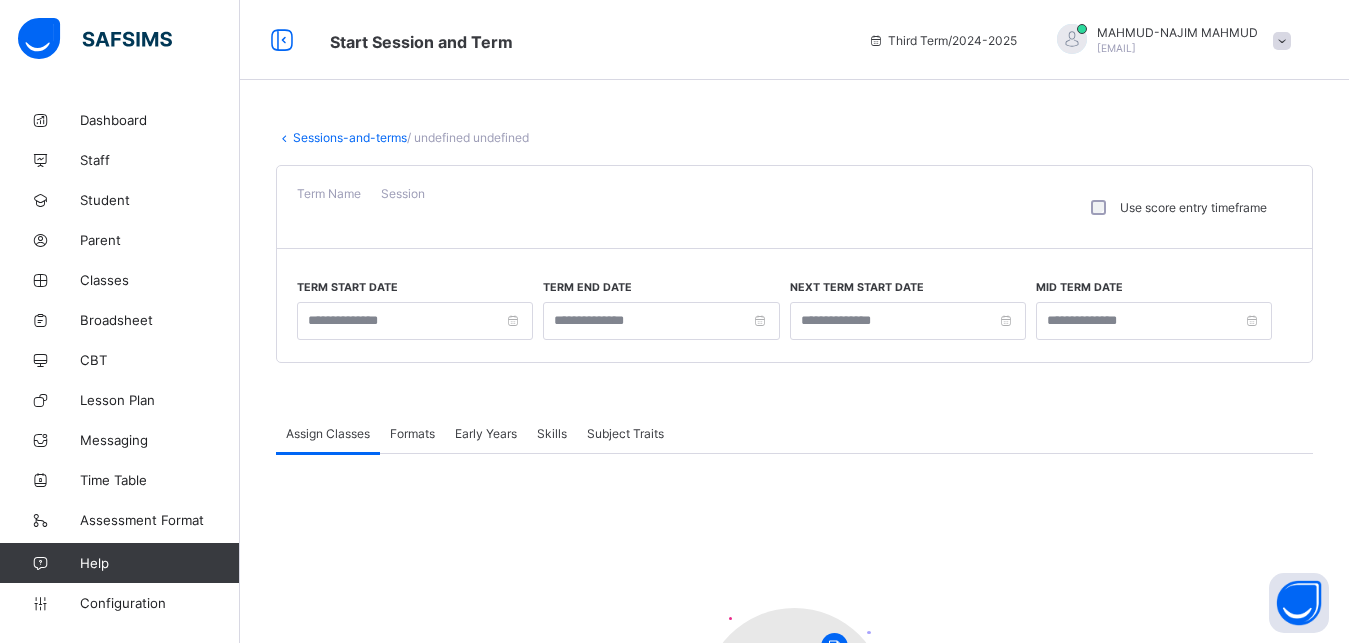 type on "**********" 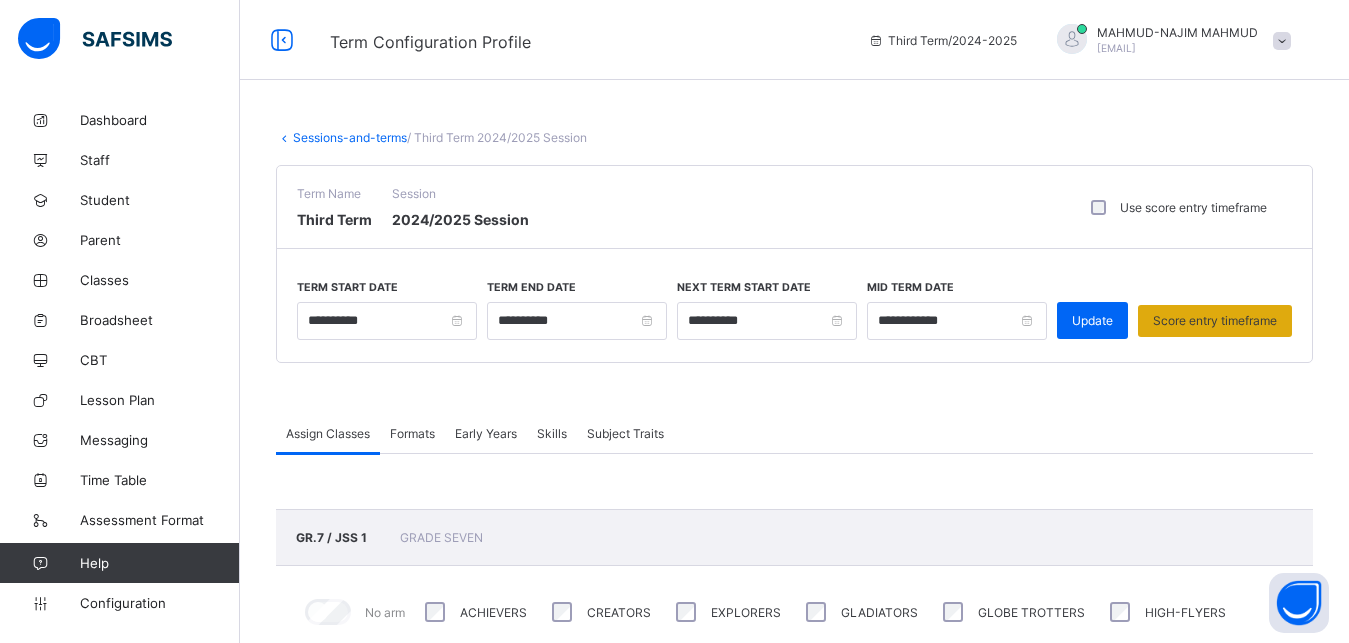 click on "Score entry timeframe" at bounding box center [1215, 320] 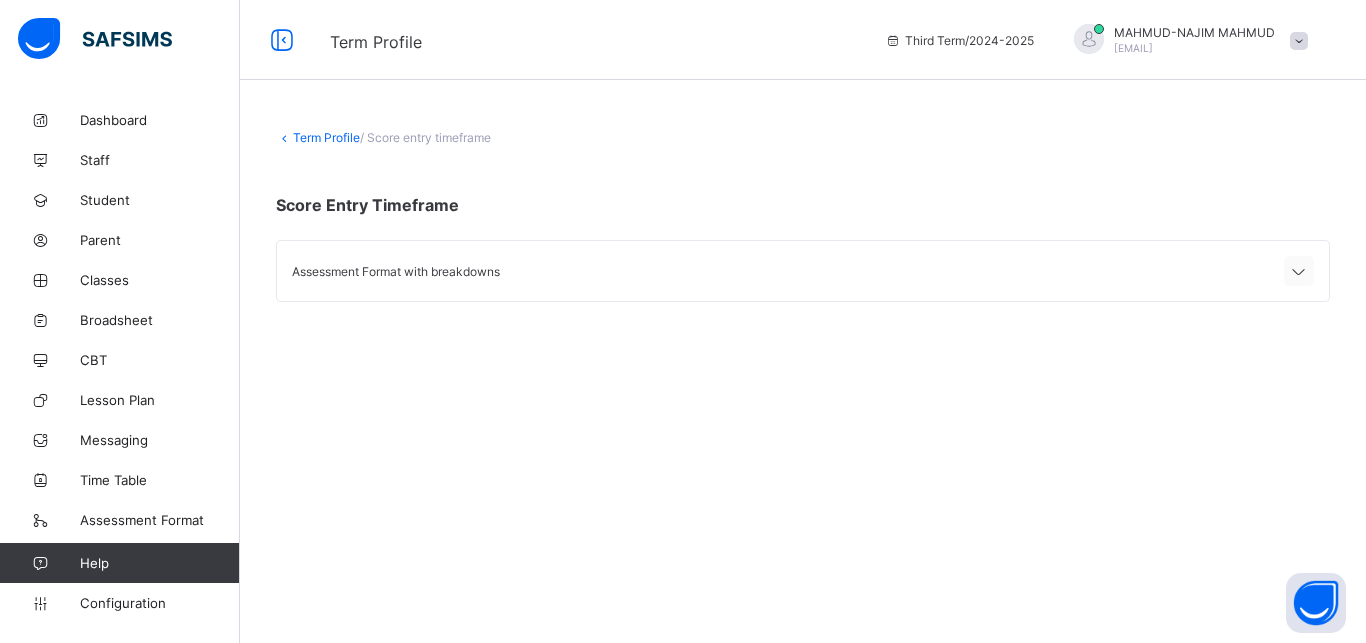 click at bounding box center [1299, 272] 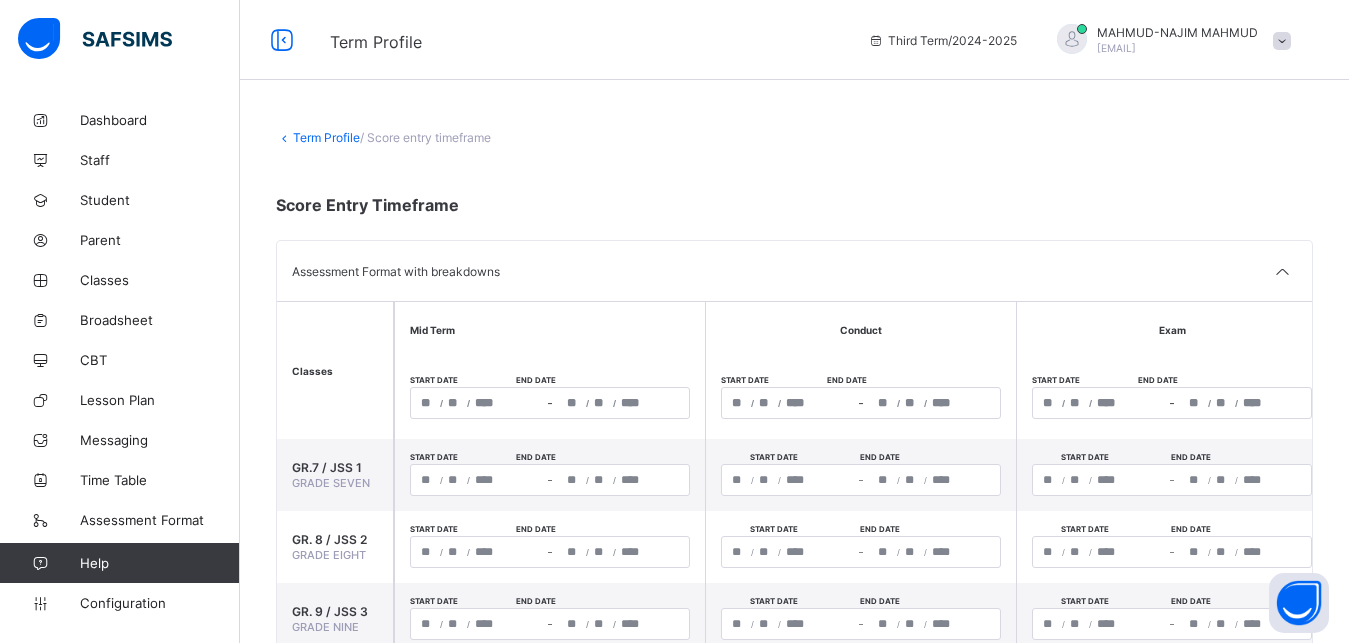 click on "/ /" at bounding box center [623, 403] 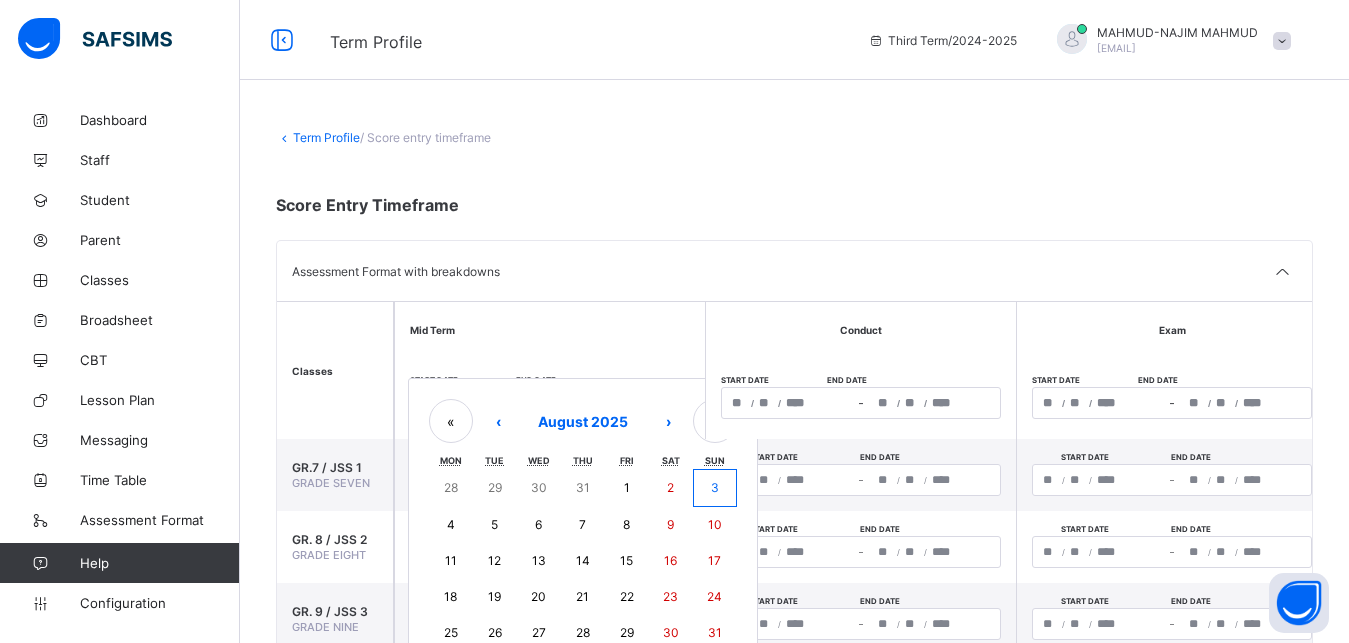click on "3" at bounding box center [715, 487] 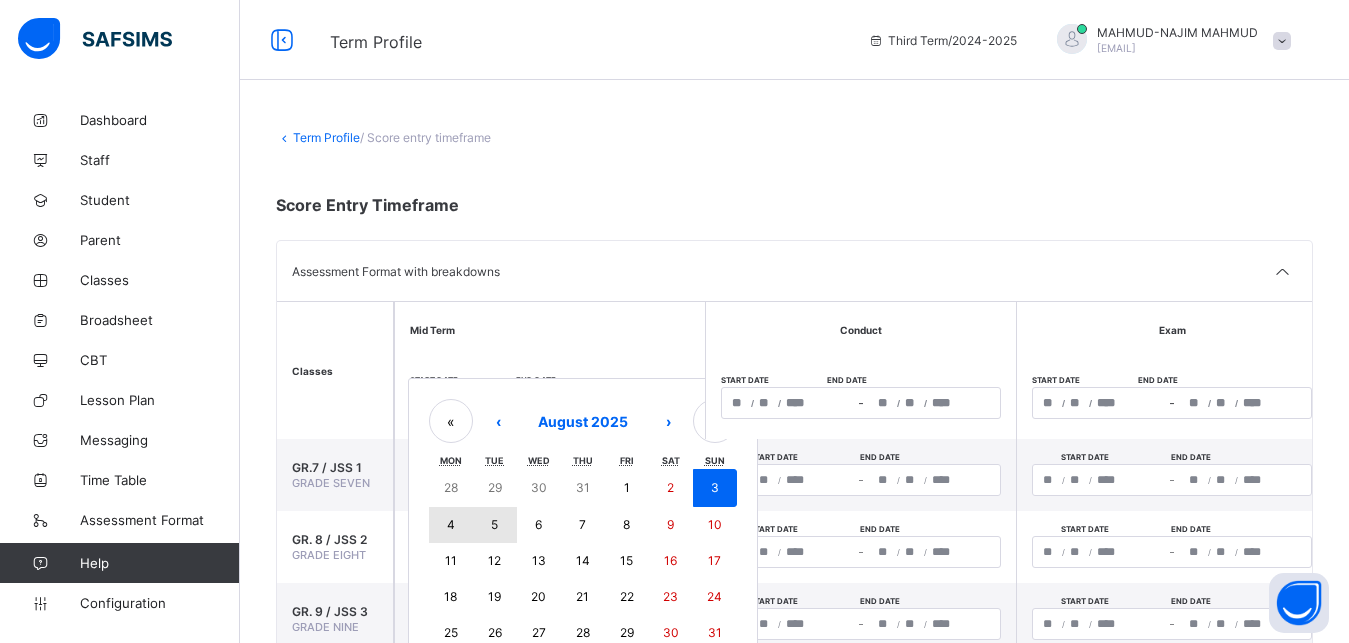 click on "5" at bounding box center (495, 525) 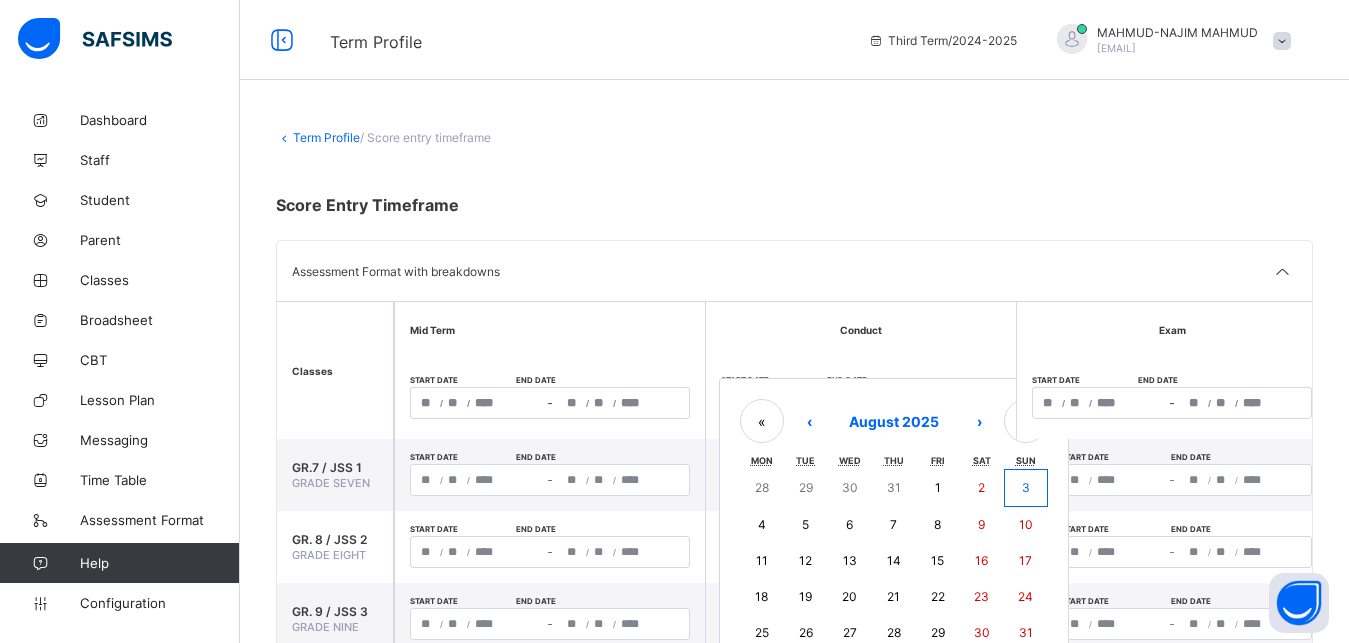 click 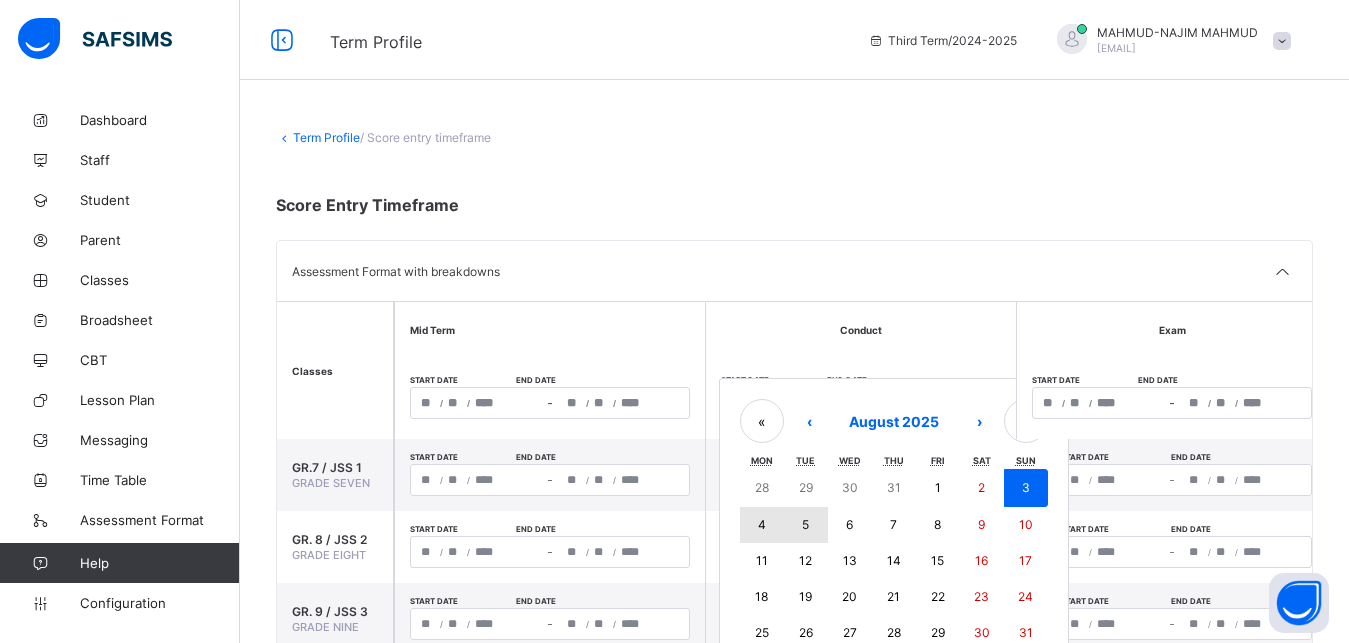 click on "5" at bounding box center [806, 525] 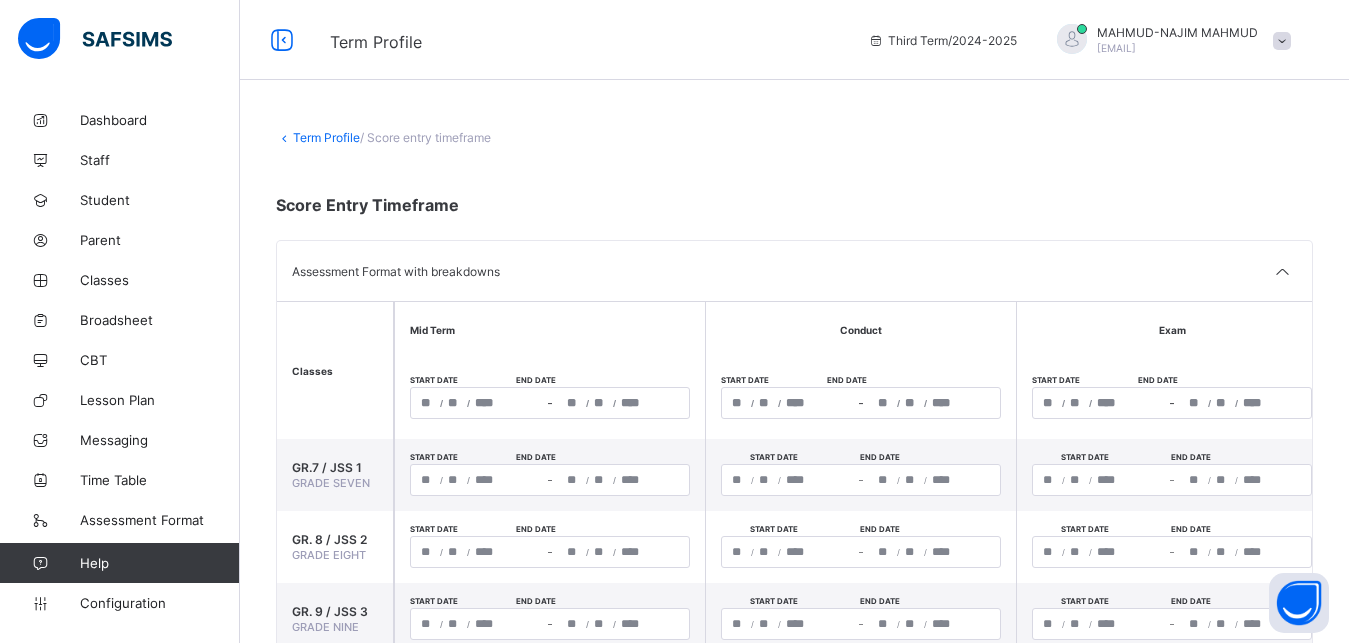 click on "/ / – / /" at bounding box center [1172, 403] 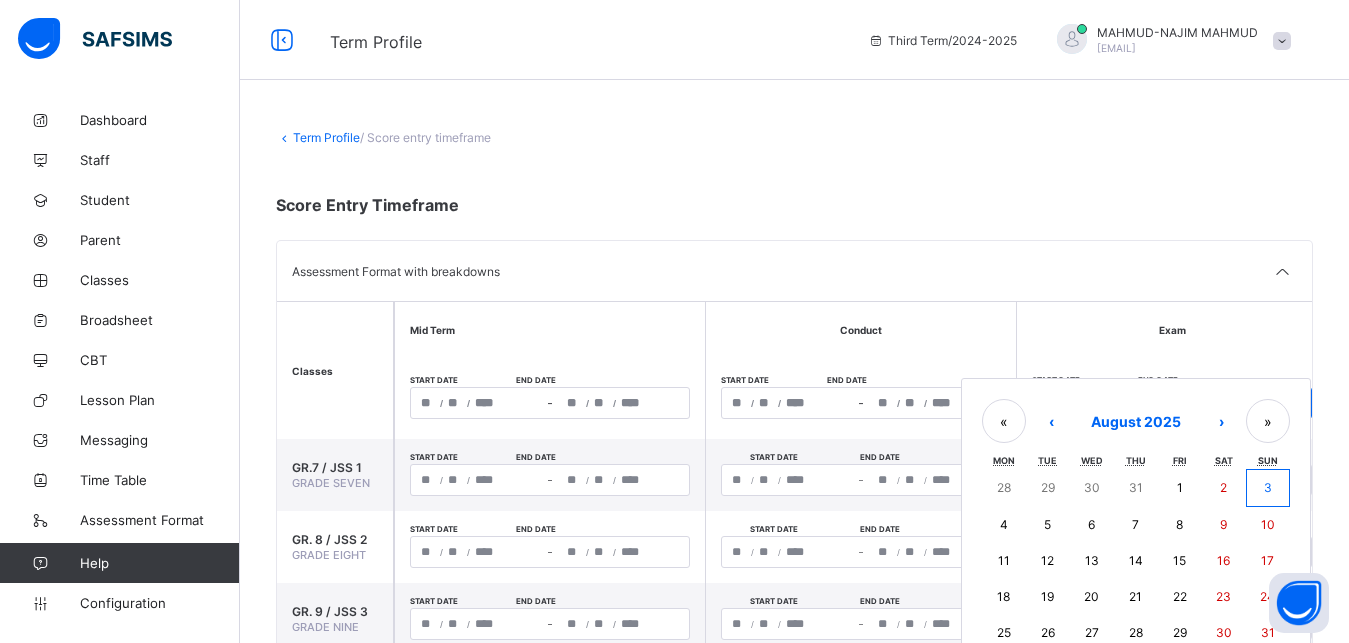 click on "3" at bounding box center [1268, 488] 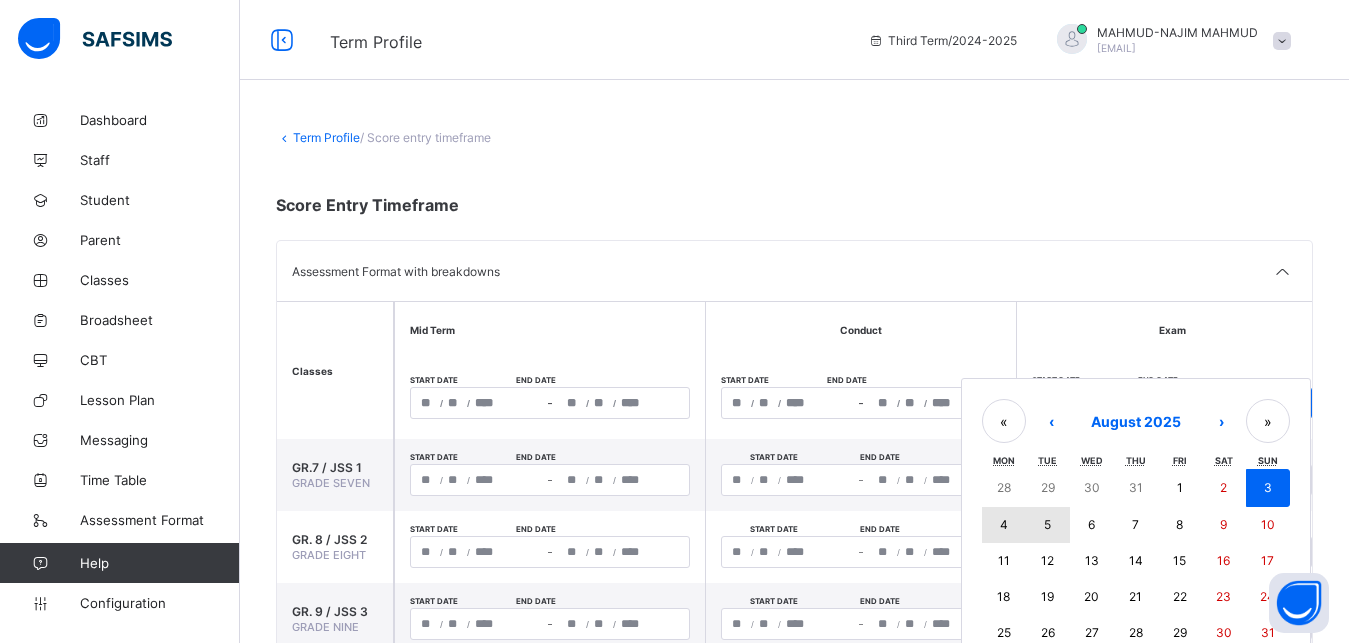 click on "5" at bounding box center [1047, 524] 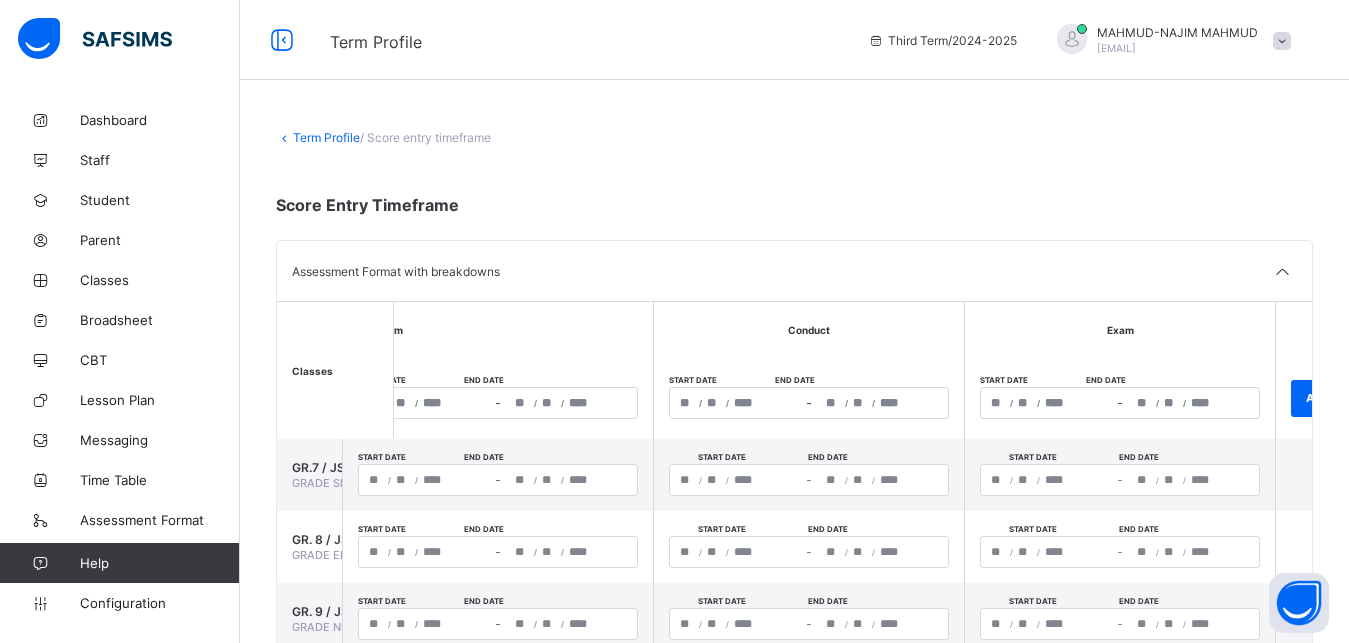 scroll, scrollTop: 0, scrollLeft: 104, axis: horizontal 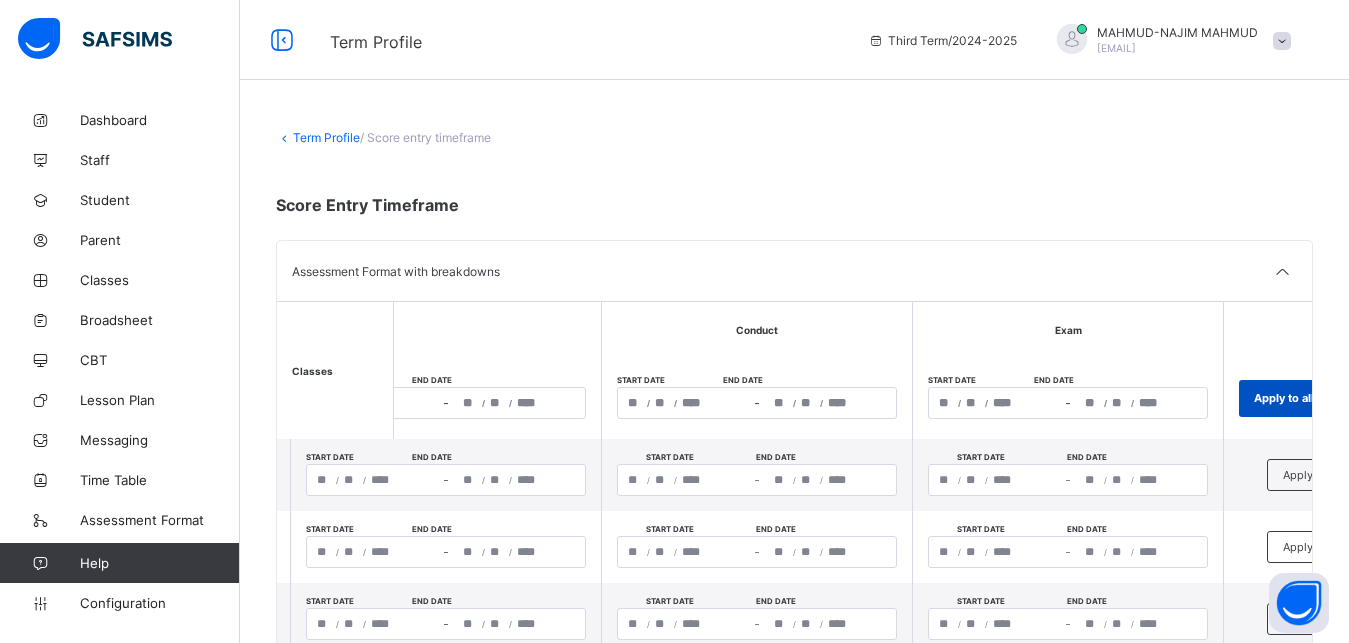 click on "Apply to all" at bounding box center (1284, 398) 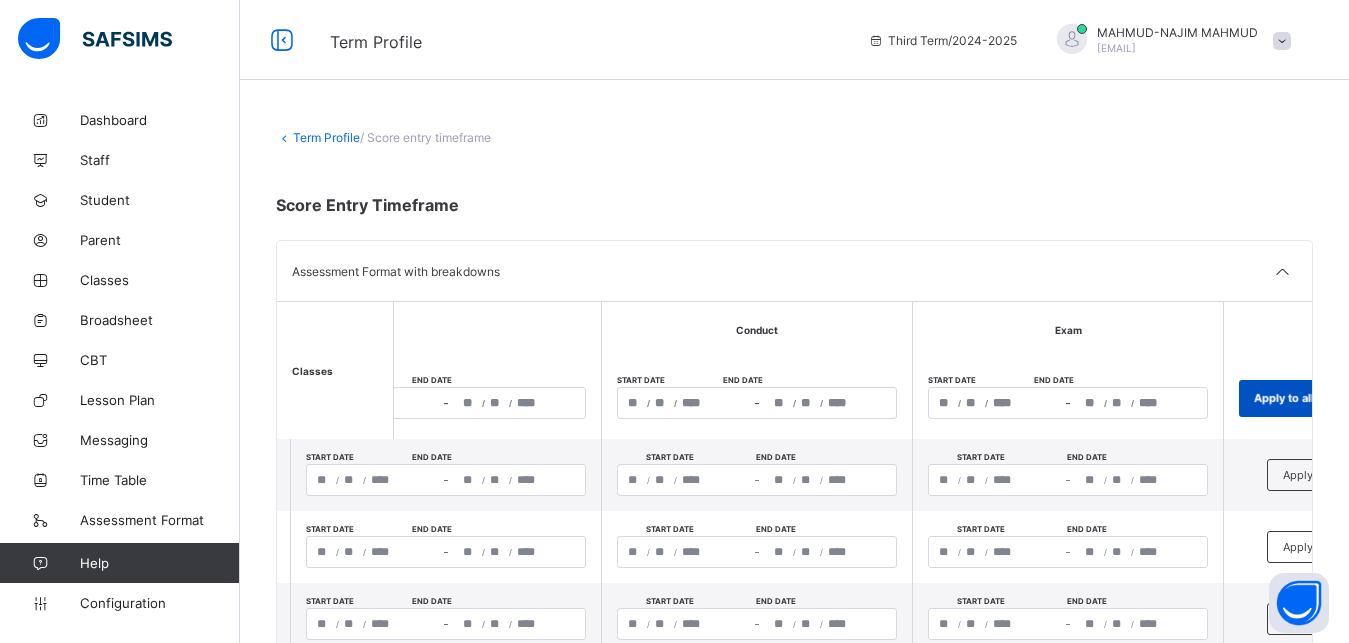 type on "**********" 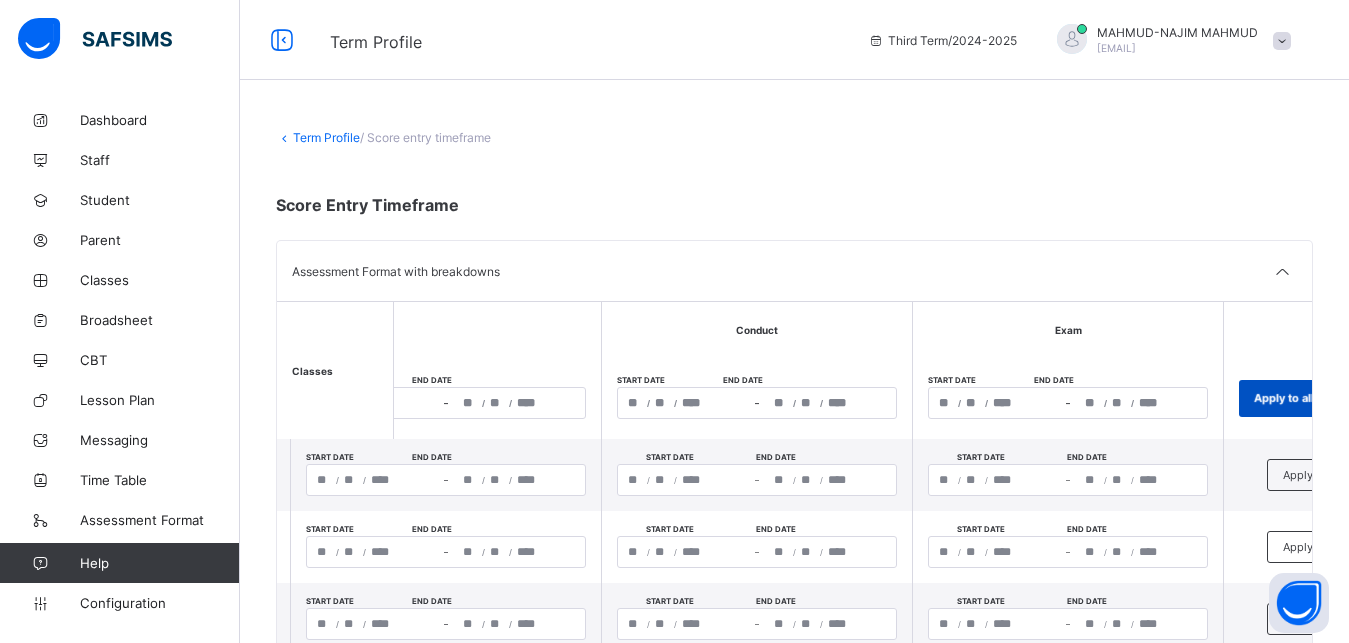 type on "*" 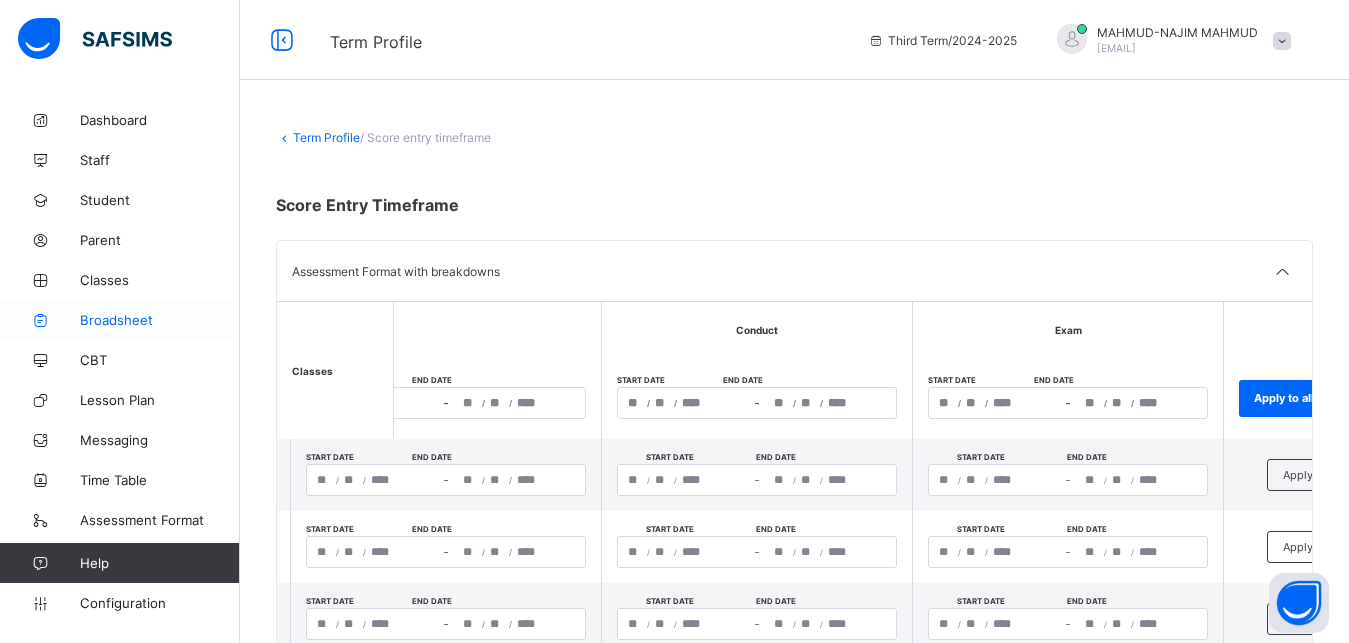 click on "Broadsheet" at bounding box center (120, 320) 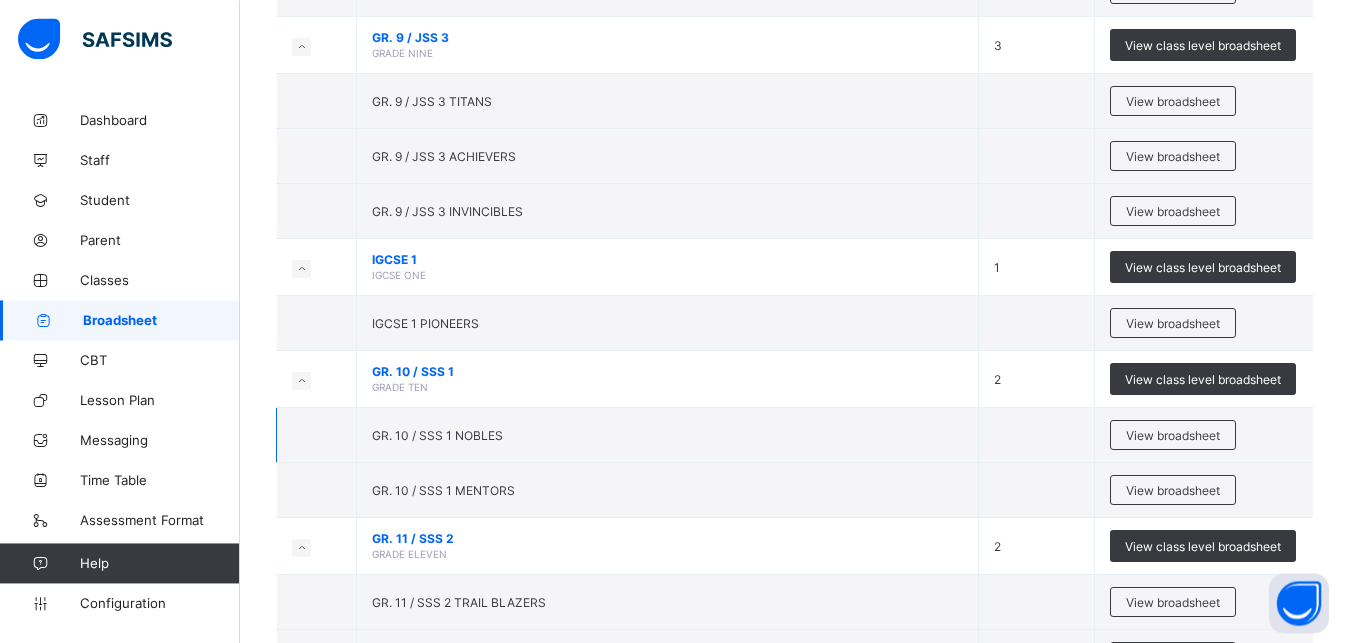 scroll, scrollTop: 663, scrollLeft: 0, axis: vertical 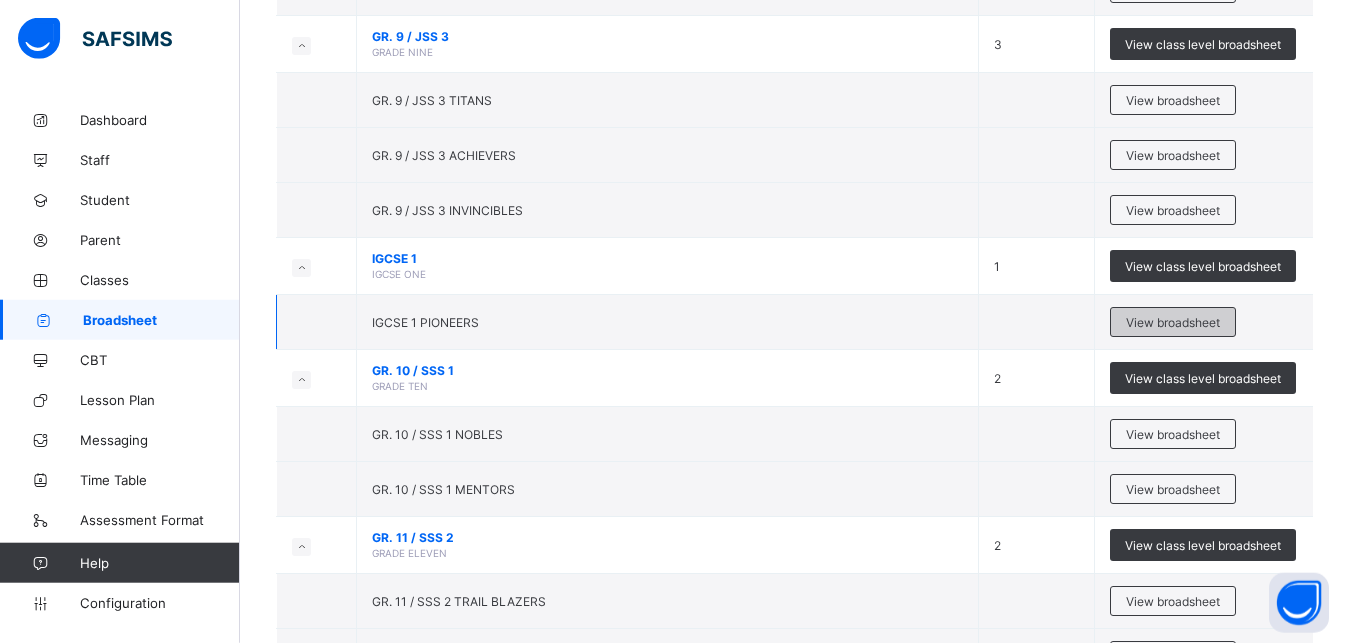 click on "View broadsheet" at bounding box center (1173, 322) 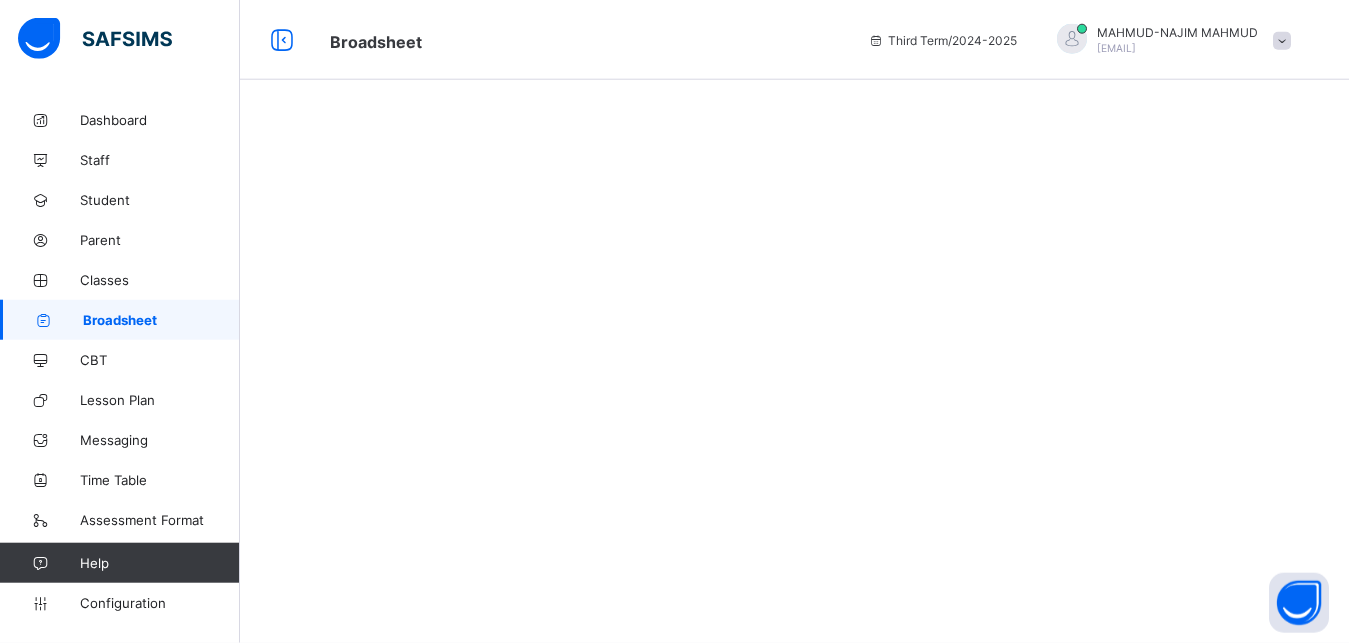 scroll, scrollTop: 0, scrollLeft: 0, axis: both 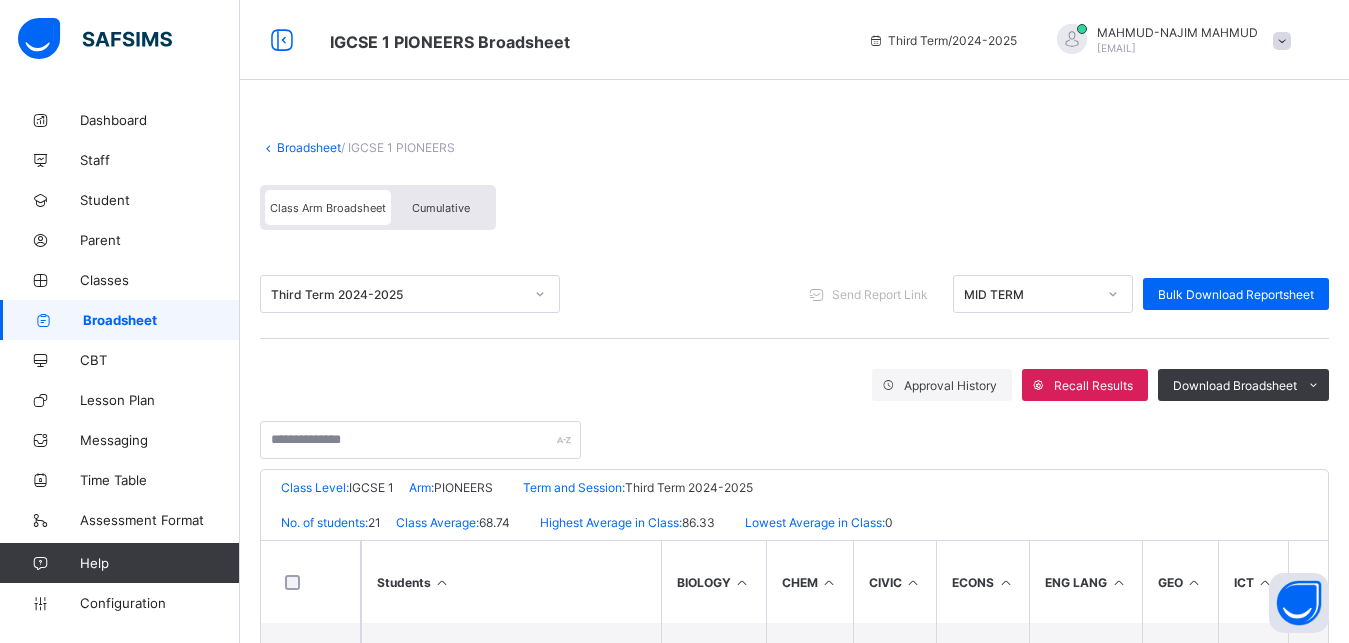 click on "Class Arm Broadsheet" at bounding box center [328, 208] 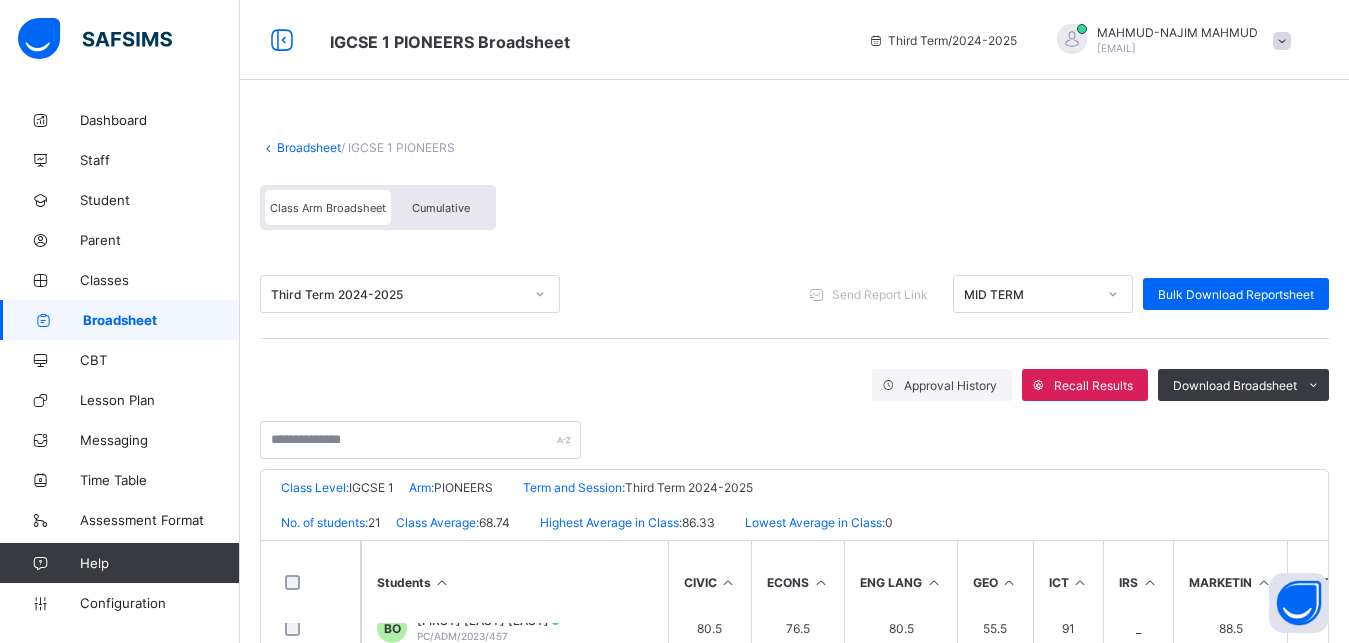 scroll, scrollTop: 995, scrollLeft: 185, axis: both 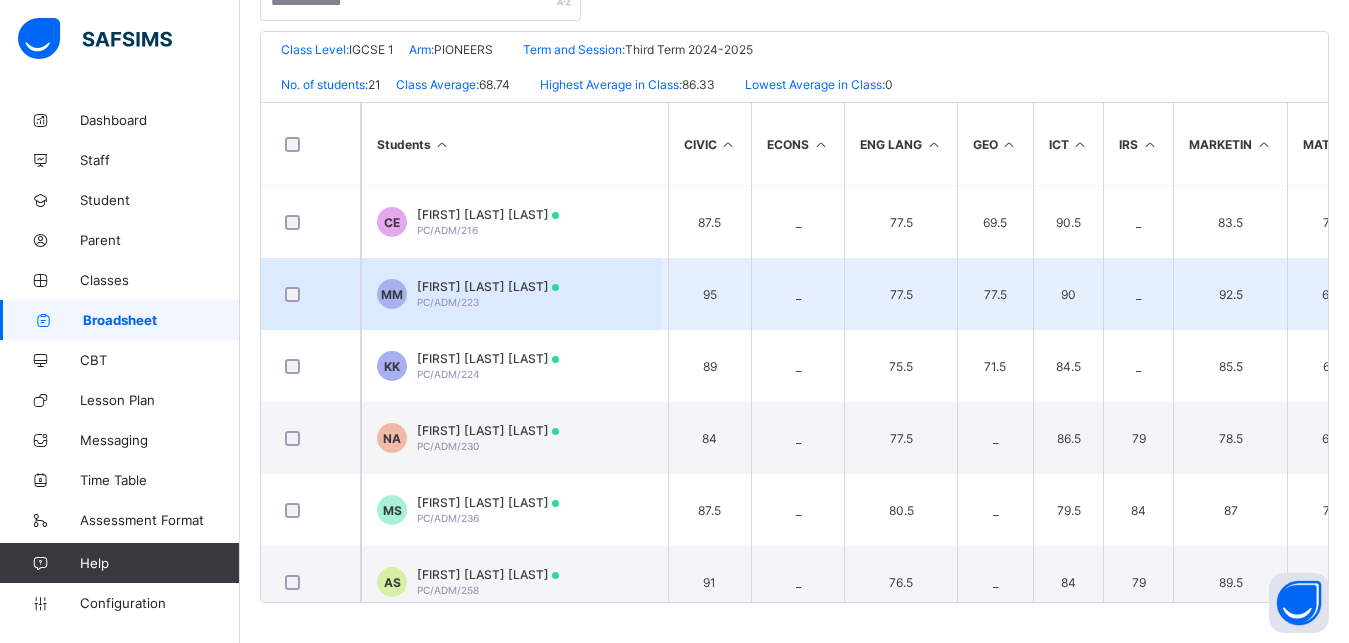 click on "MOYINOLUWA FADILE MARYAM" at bounding box center (488, 286) 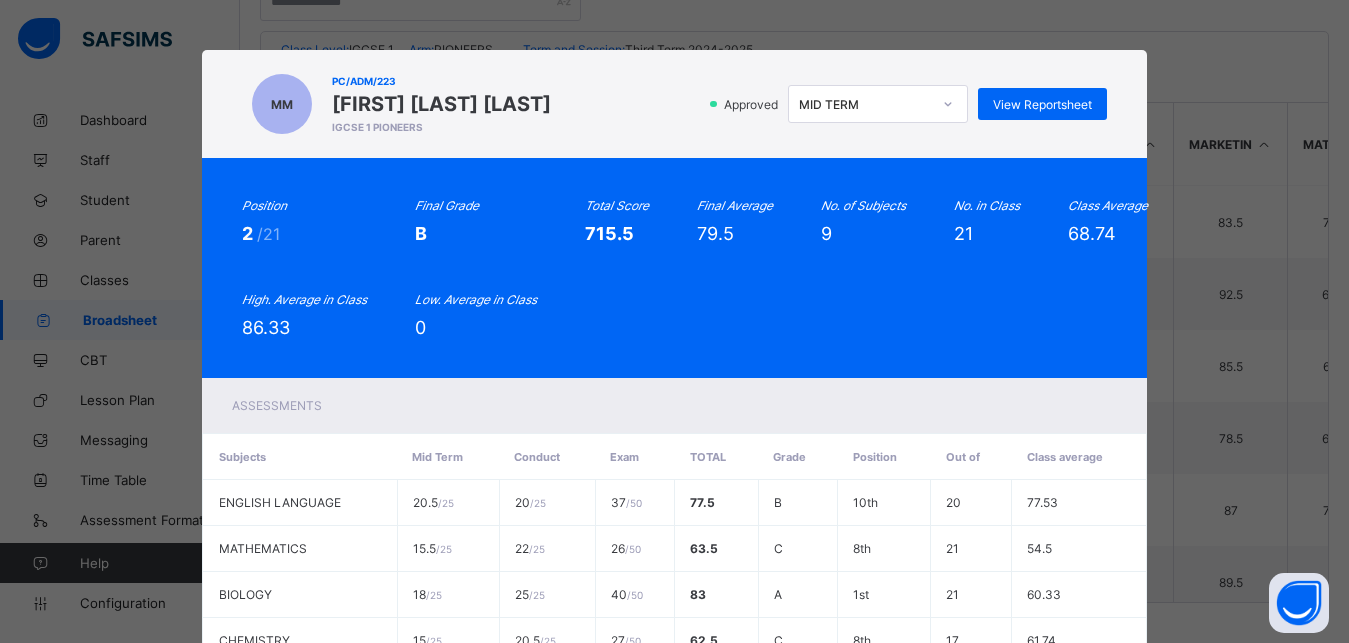 click 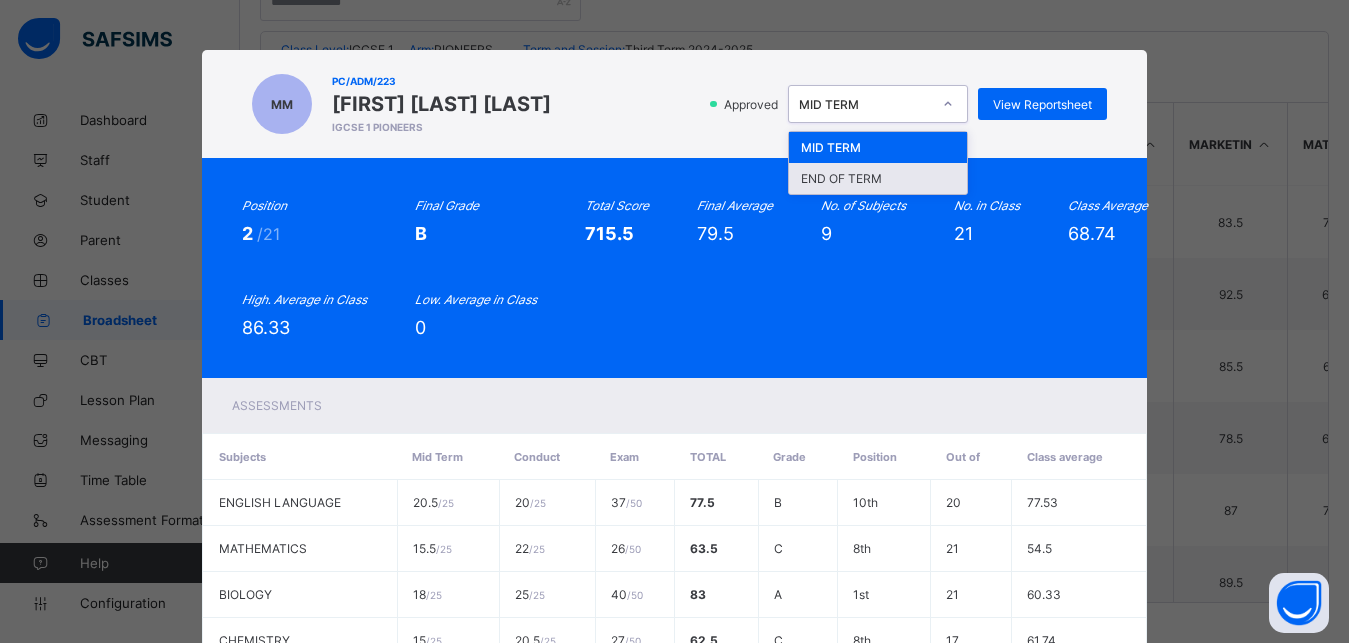 click on "END OF TERM" at bounding box center (878, 178) 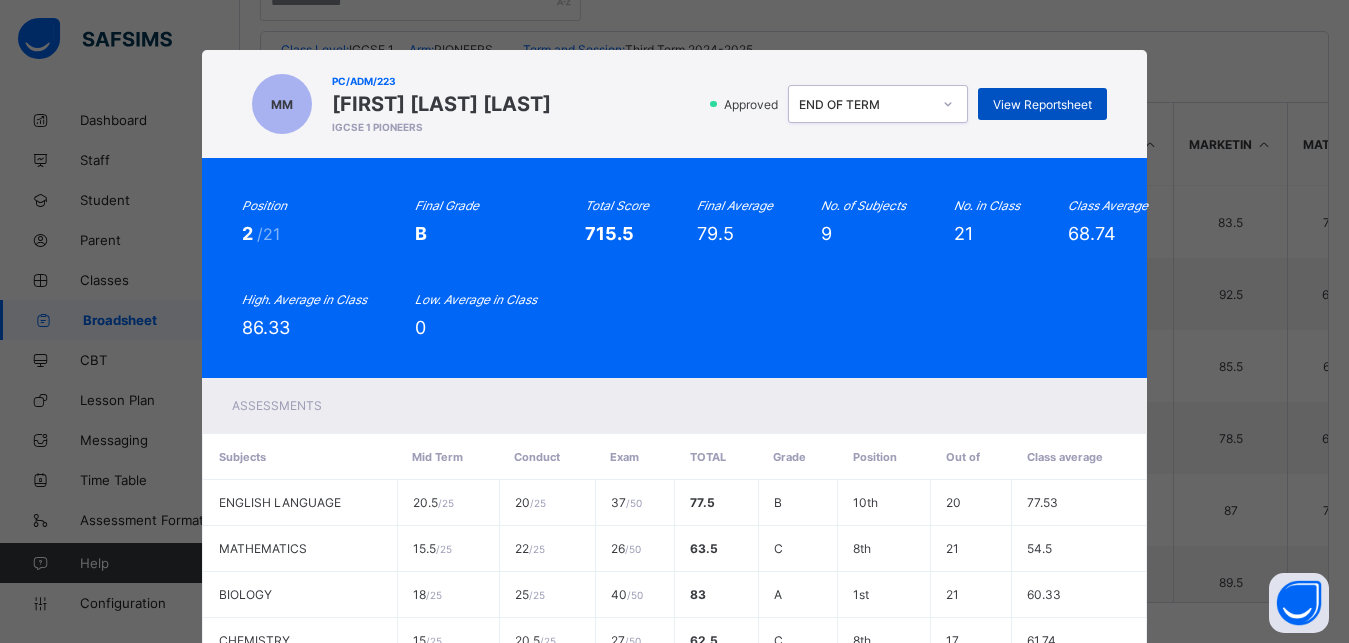 click on "View Reportsheet" at bounding box center [1042, 104] 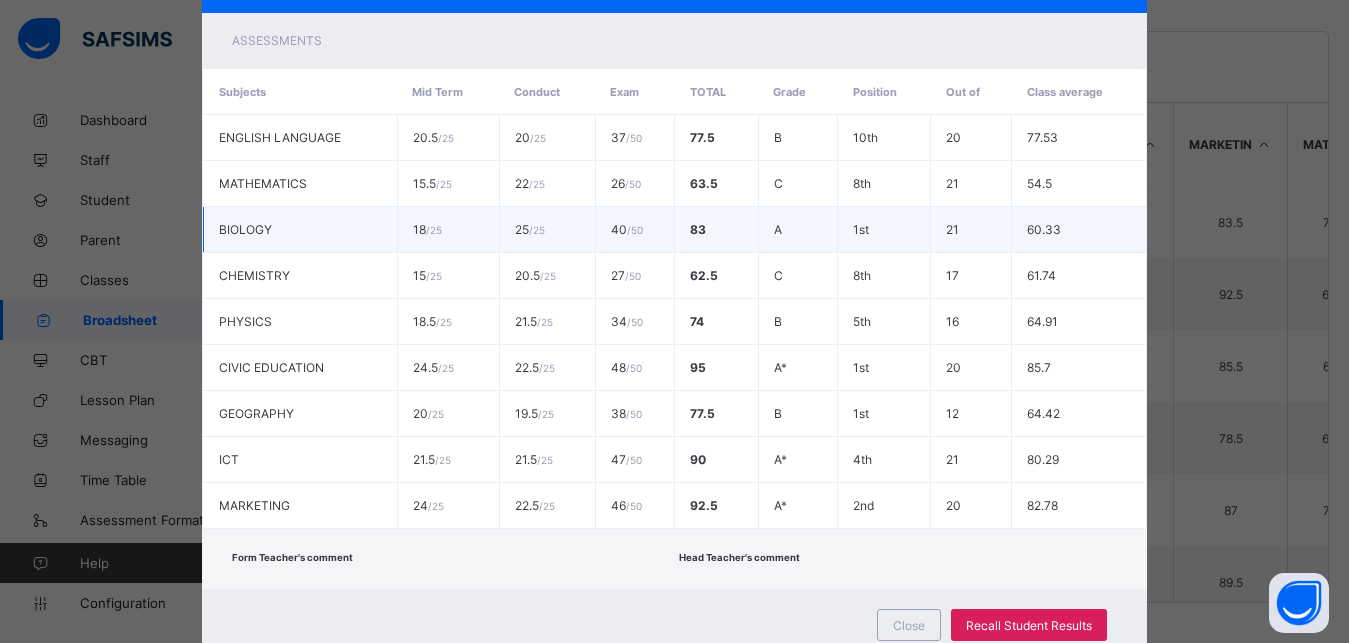 scroll, scrollTop: 433, scrollLeft: 0, axis: vertical 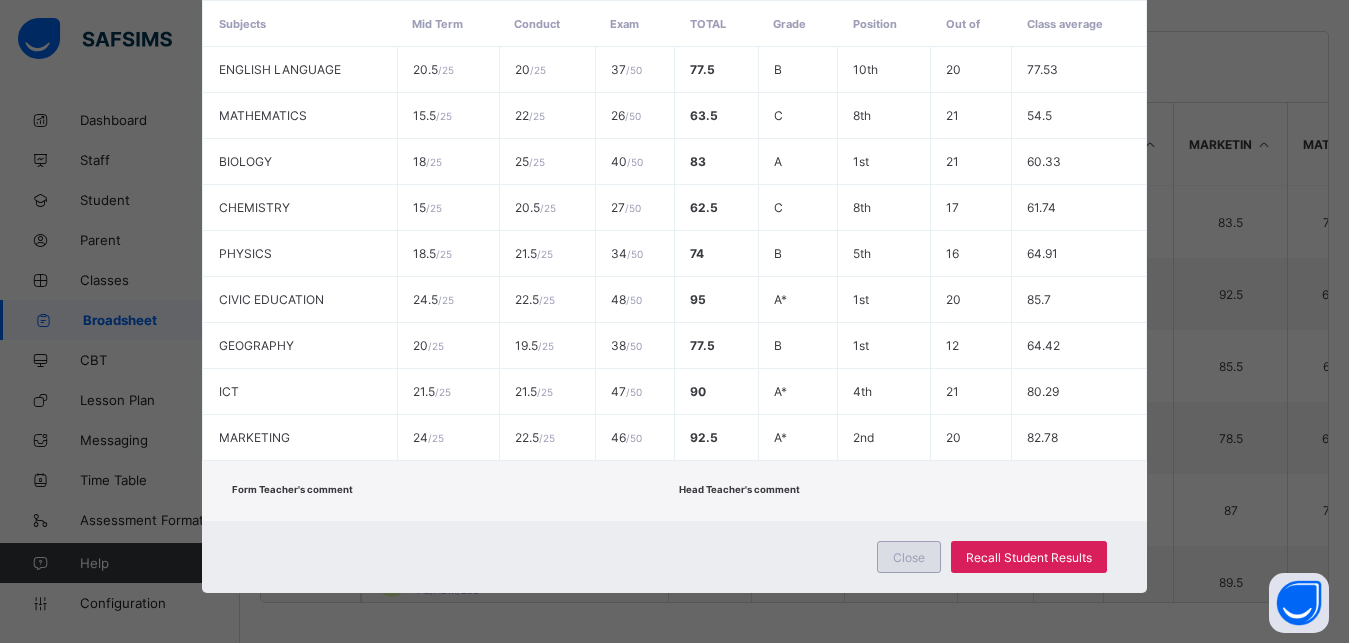 click on "Close" at bounding box center [909, 557] 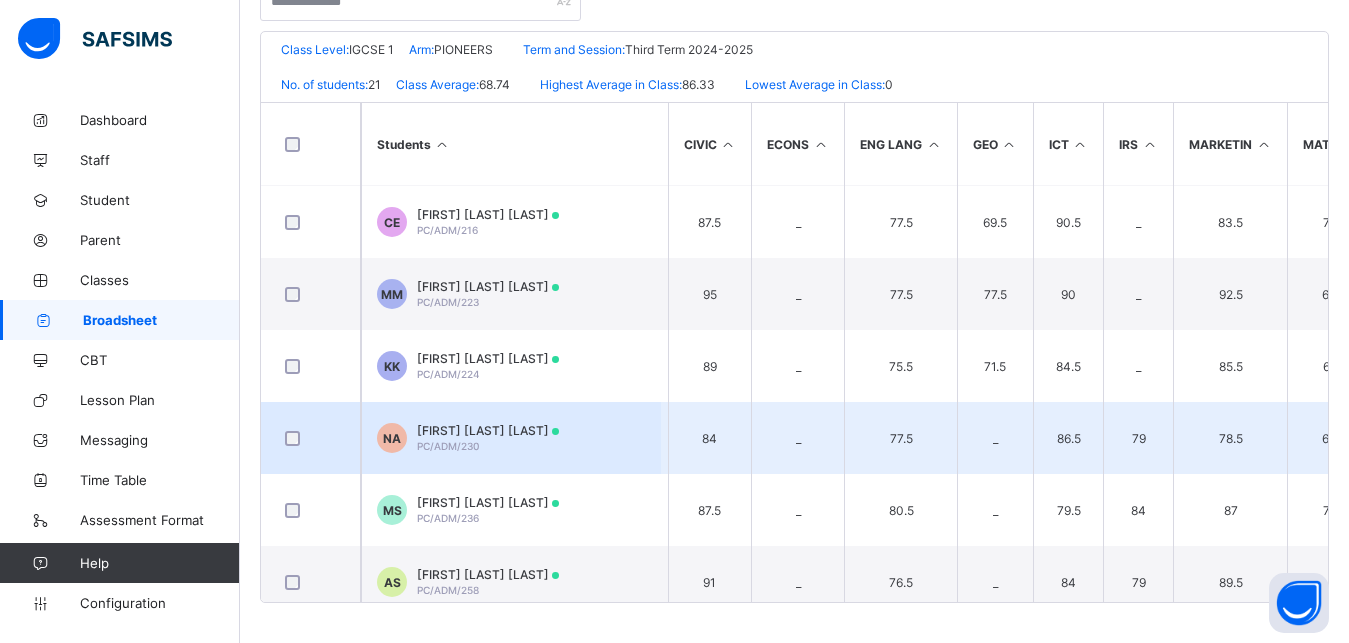 click on "NA NASEER MUHAMMAD AMINU   PC/ADM/230" at bounding box center (511, 438) 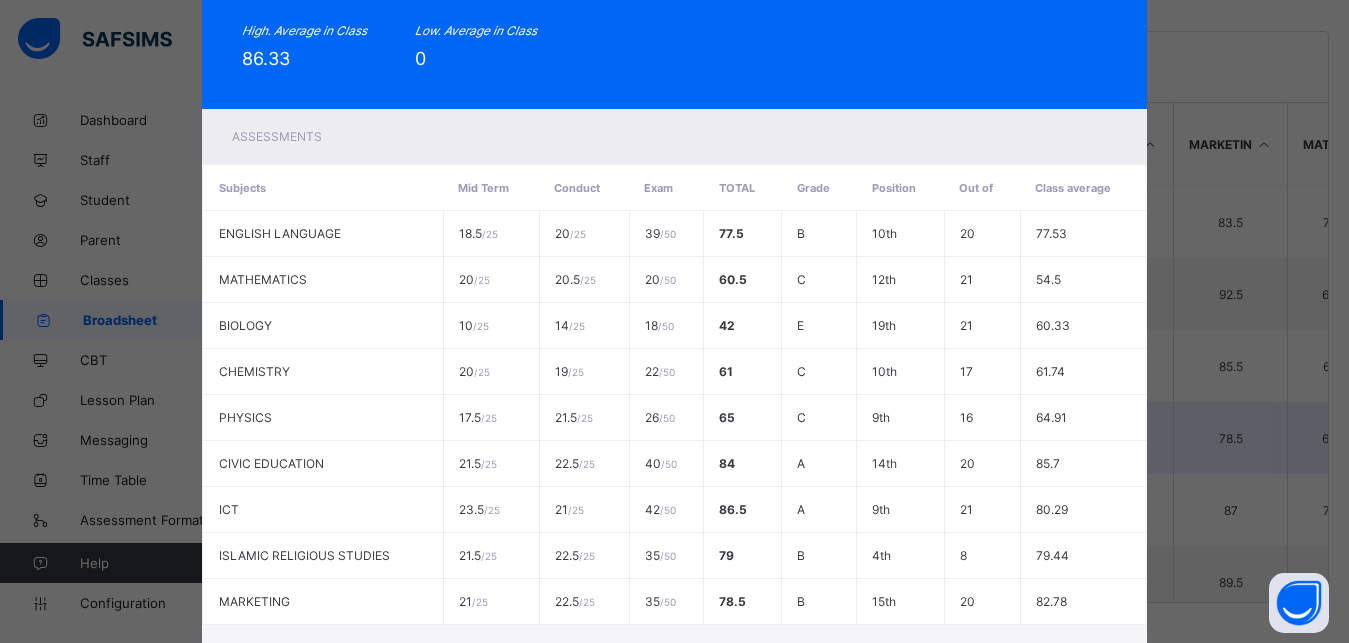 scroll, scrollTop: 0, scrollLeft: 0, axis: both 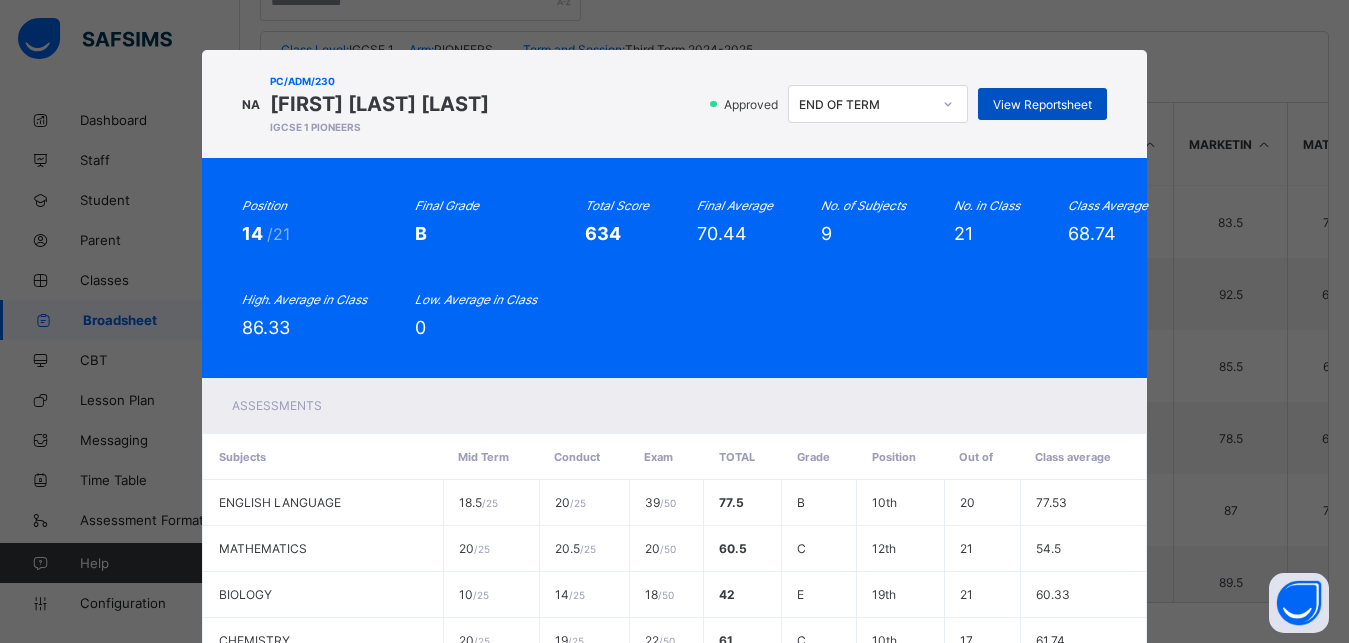 click on "View Reportsheet" at bounding box center [1042, 104] 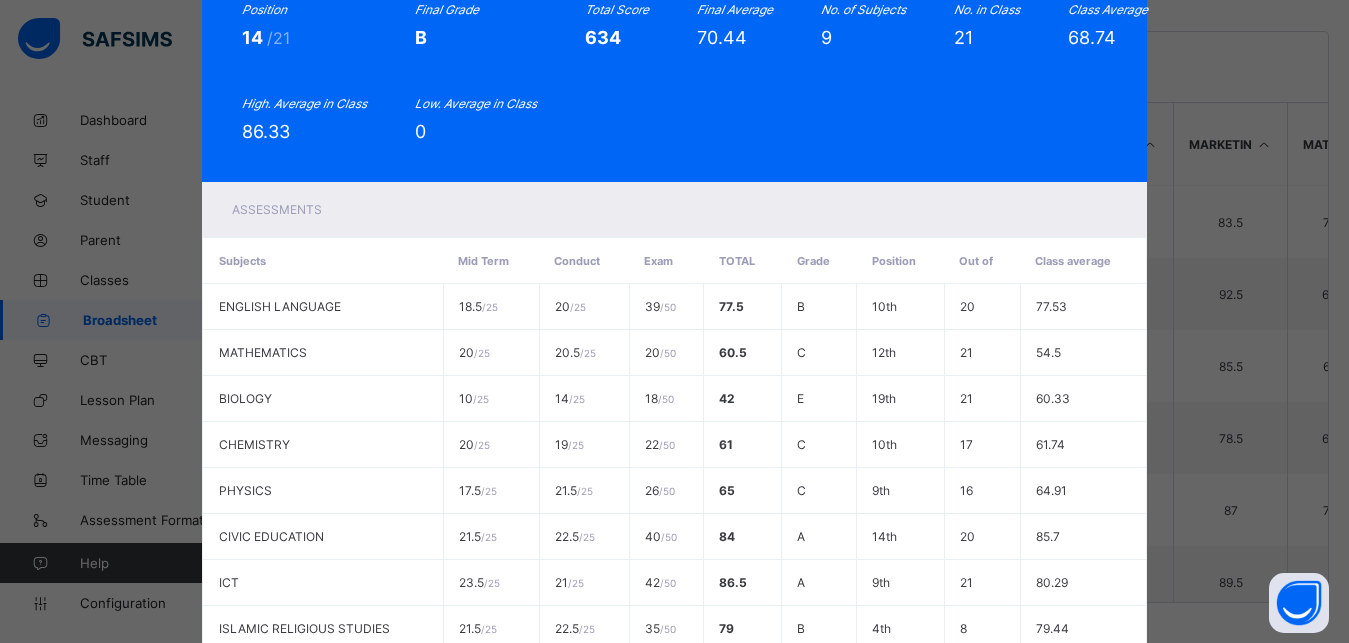 scroll, scrollTop: 433, scrollLeft: 0, axis: vertical 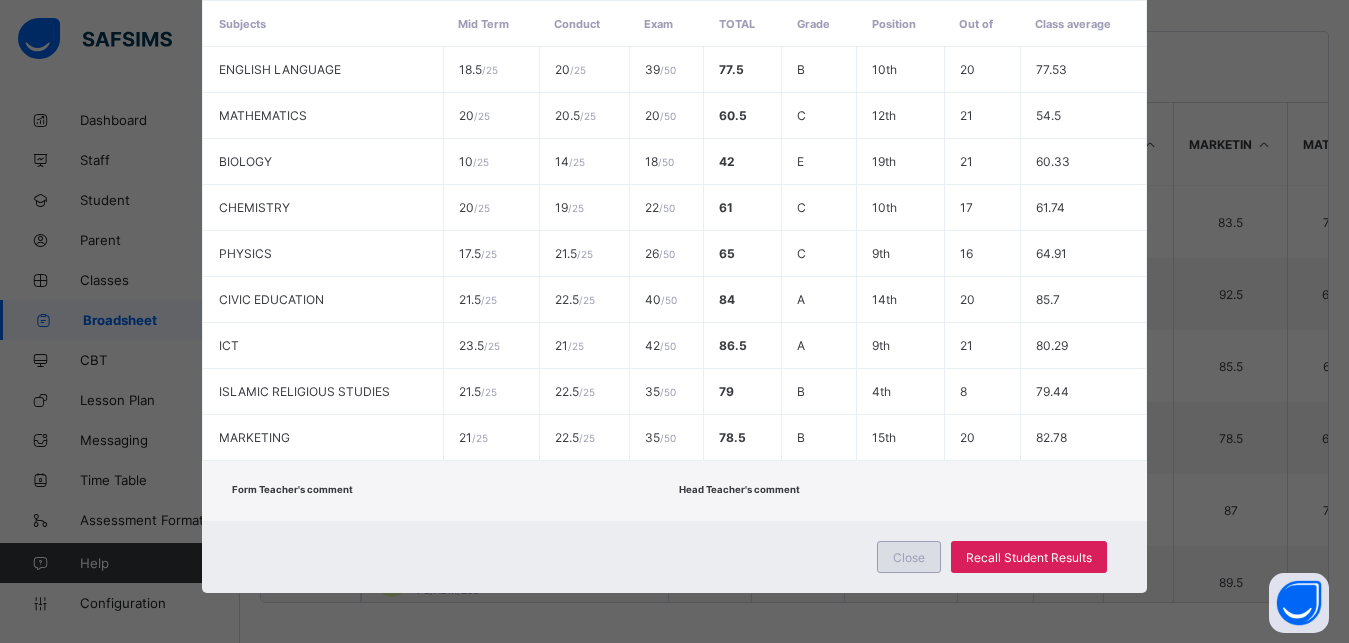 click on "Close" at bounding box center [909, 557] 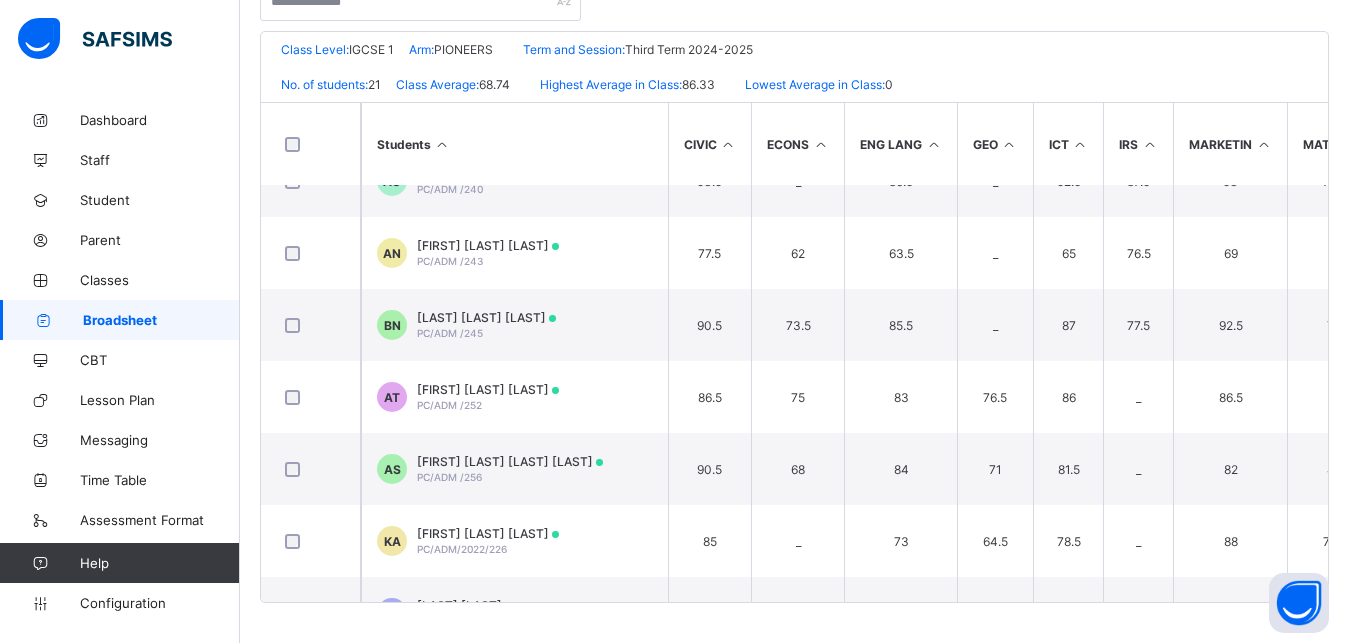 scroll, scrollTop: 183, scrollLeft: 185, axis: both 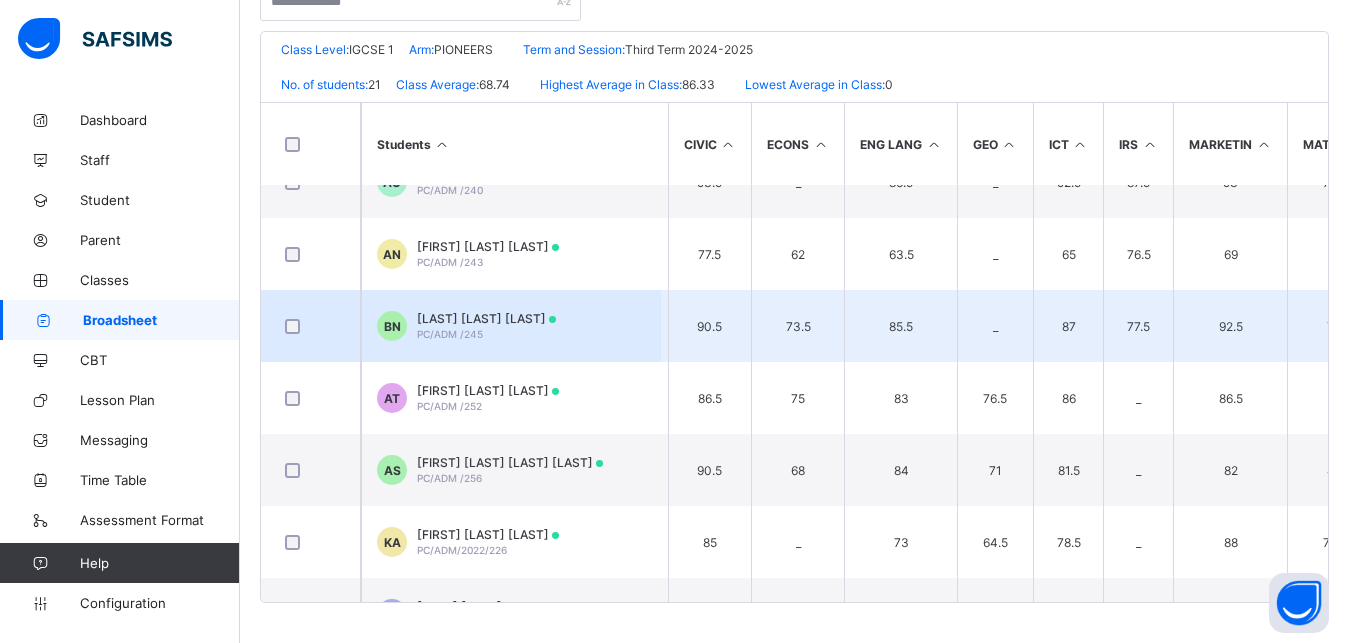 click on "BN BASHIR BASHIR NAZIR   PC/ADM /245" at bounding box center (511, 326) 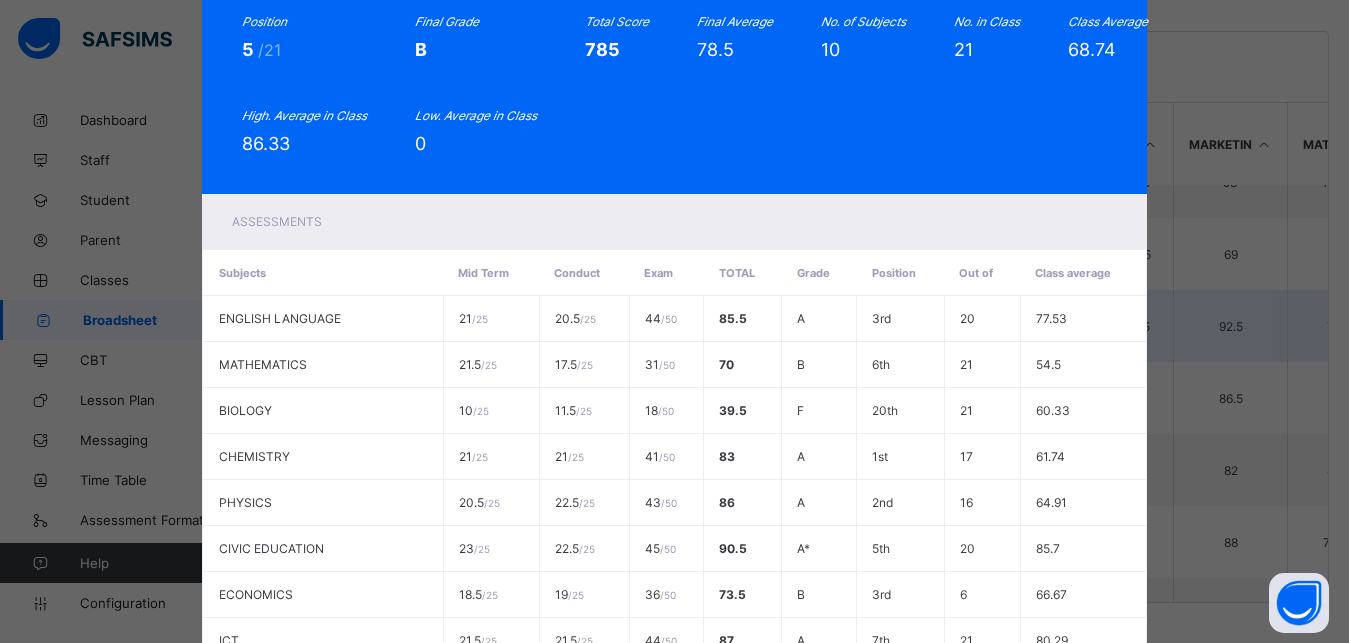 scroll, scrollTop: 0, scrollLeft: 0, axis: both 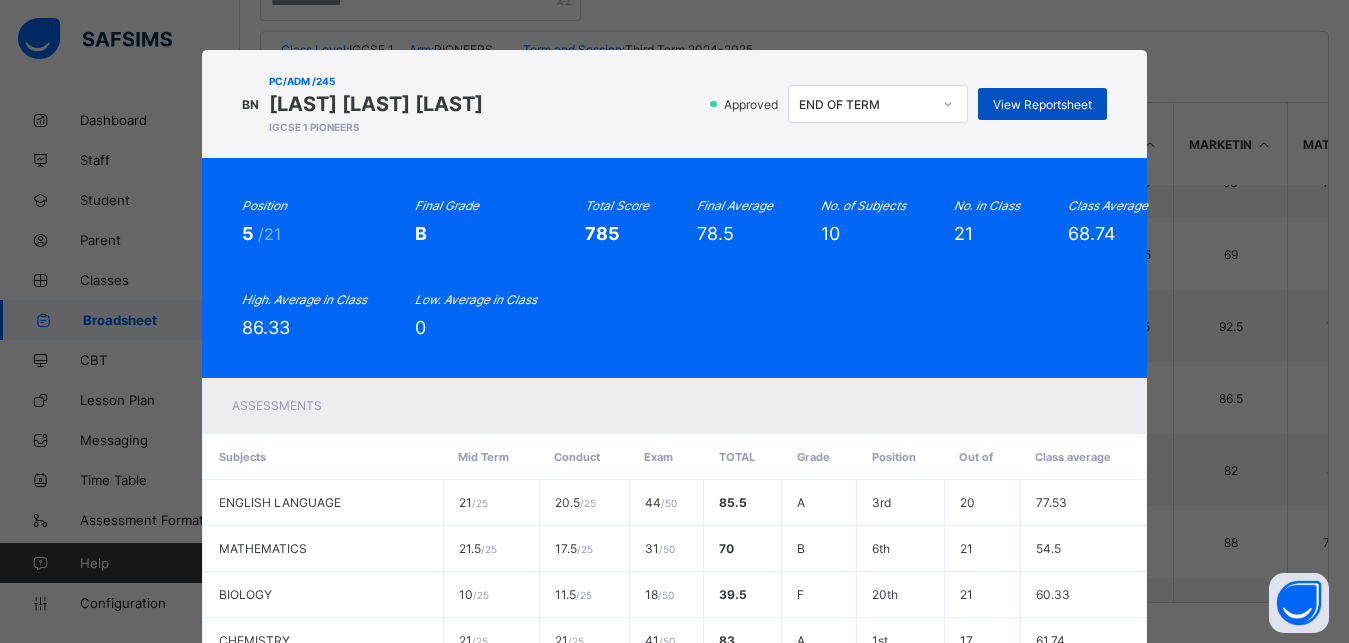 click on "View Reportsheet" at bounding box center [1042, 104] 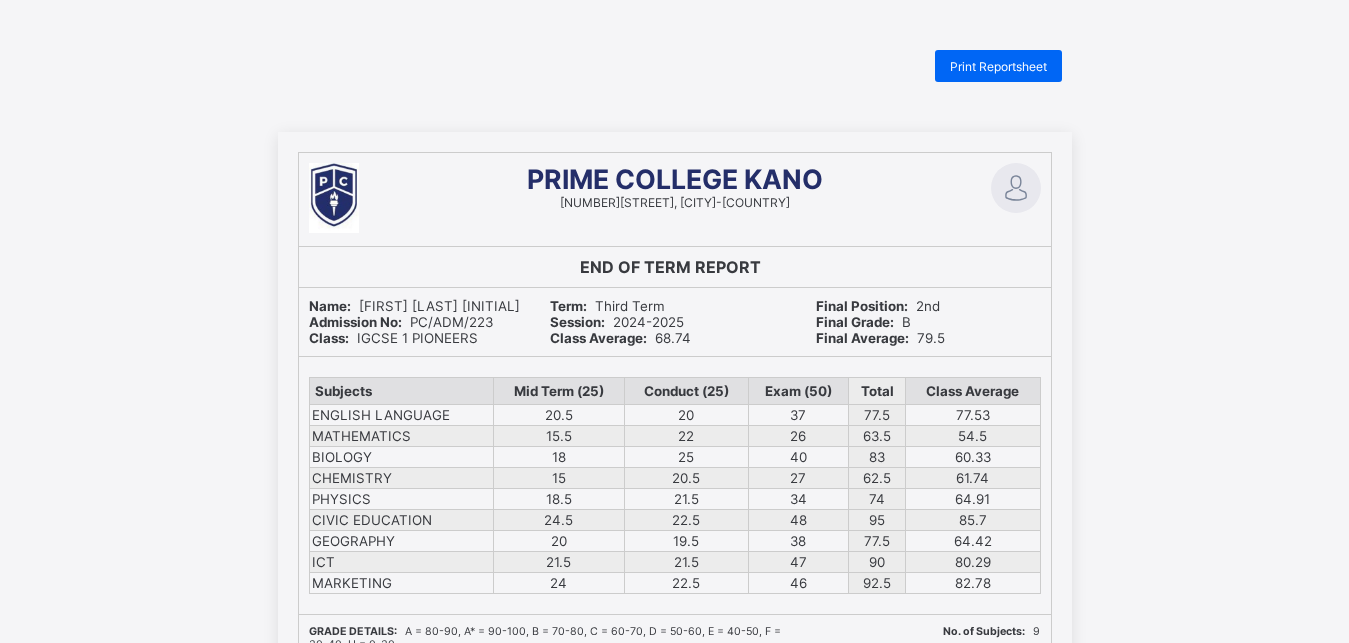 scroll, scrollTop: 0, scrollLeft: 0, axis: both 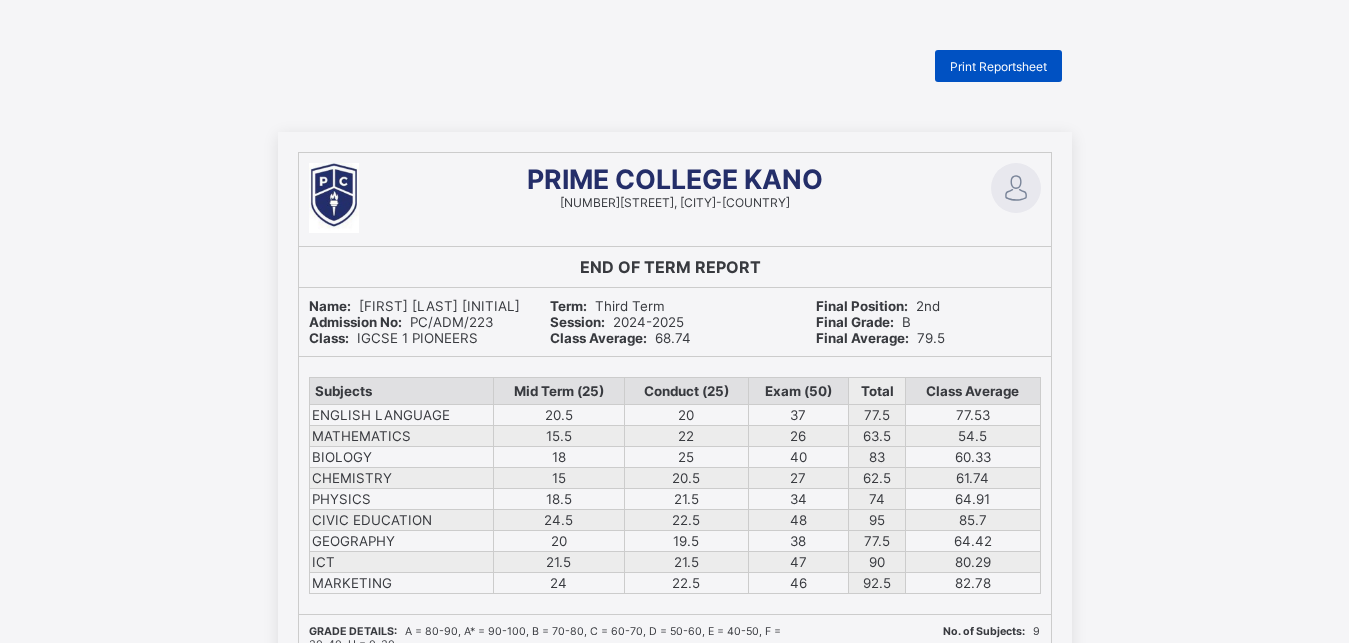 click on "Print Reportsheet" at bounding box center [998, 66] 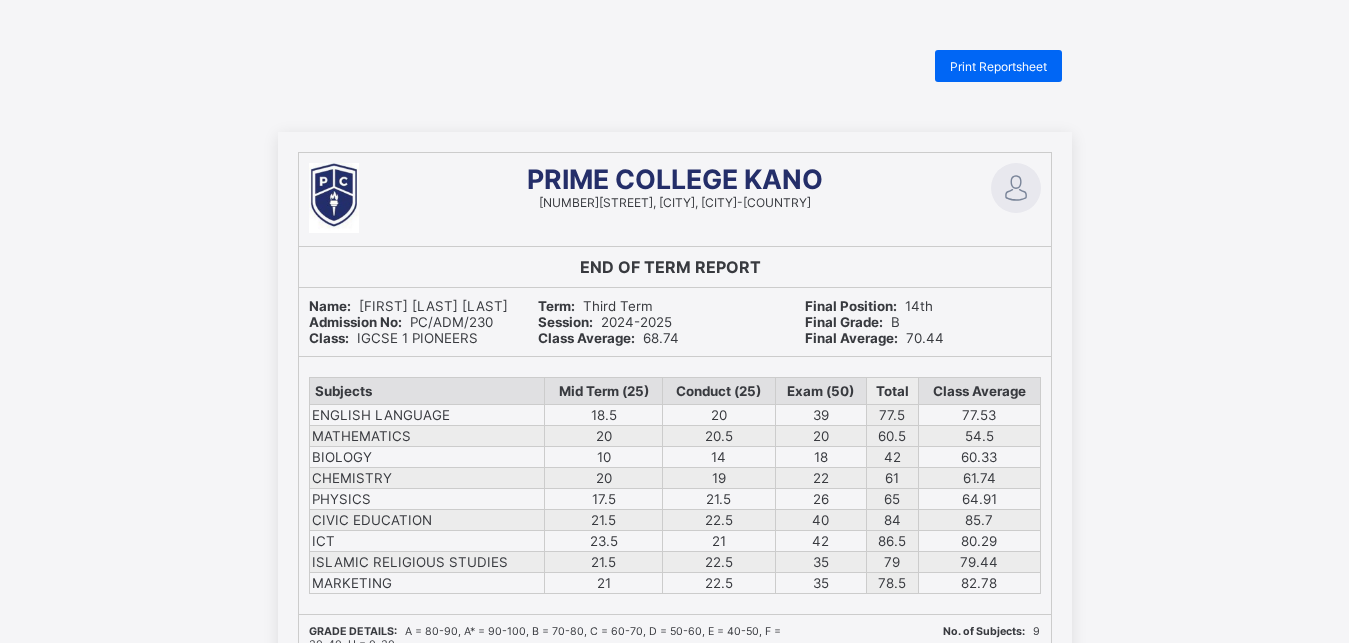 scroll, scrollTop: 0, scrollLeft: 0, axis: both 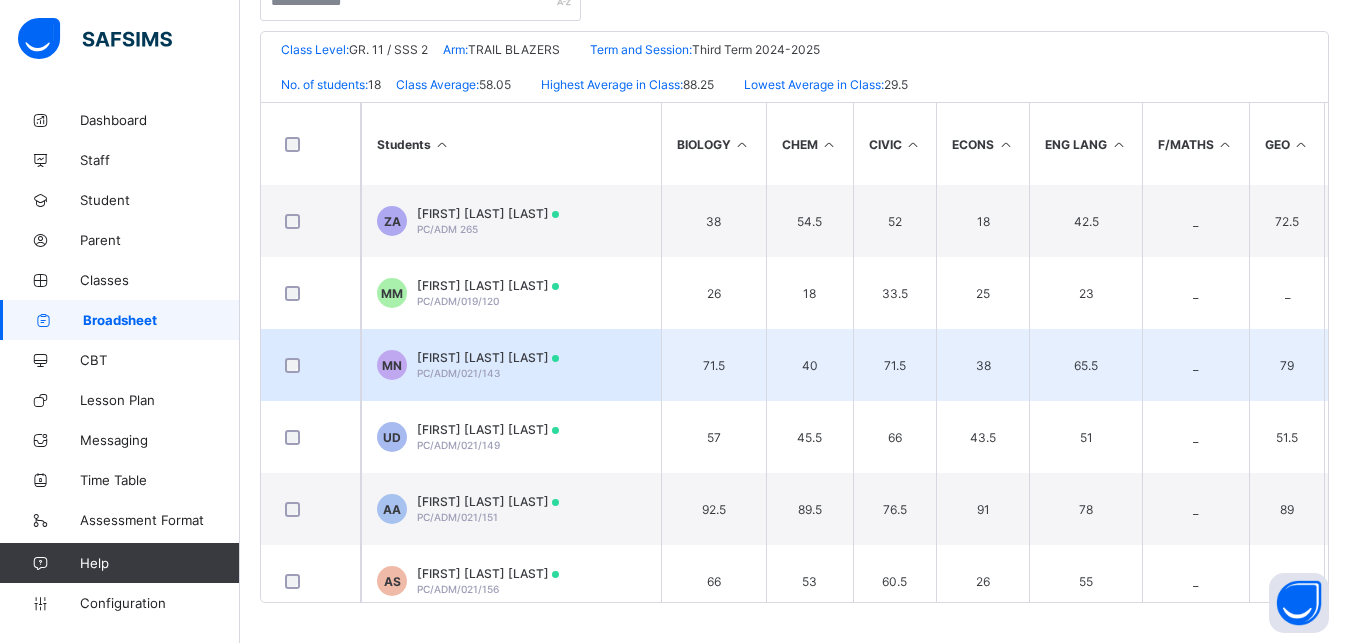 click on "[FIRST] [LAST] [LAST]   PC/ADM/[NUMBER]/[NUMBER]" at bounding box center (511, 365) 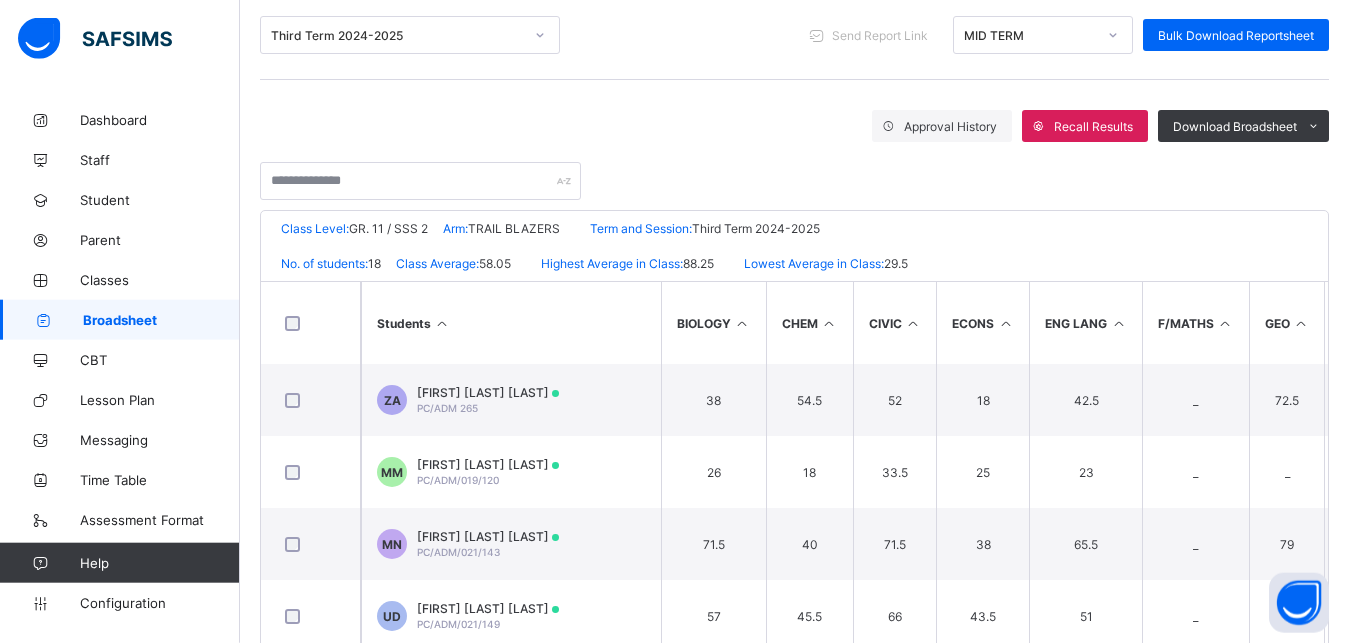 scroll, scrollTop: 438, scrollLeft: 0, axis: vertical 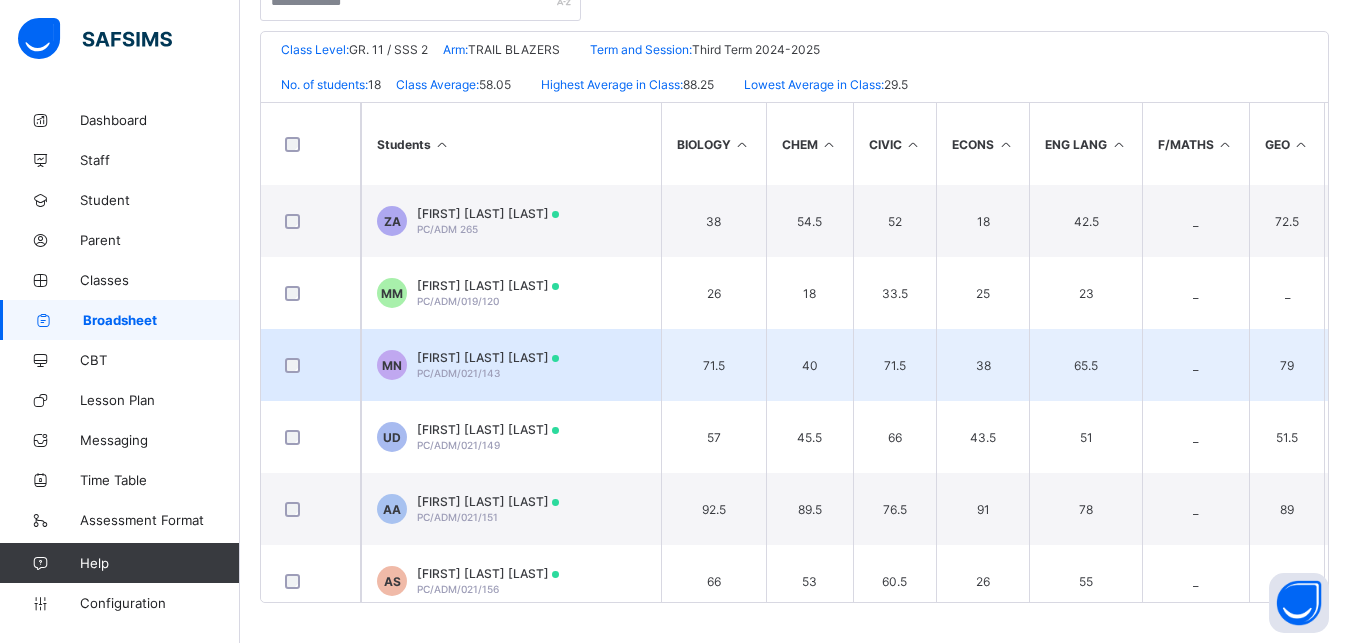 click on "Mohammad Gambo Nura   PC/ADM/021/143" at bounding box center (488, 365) 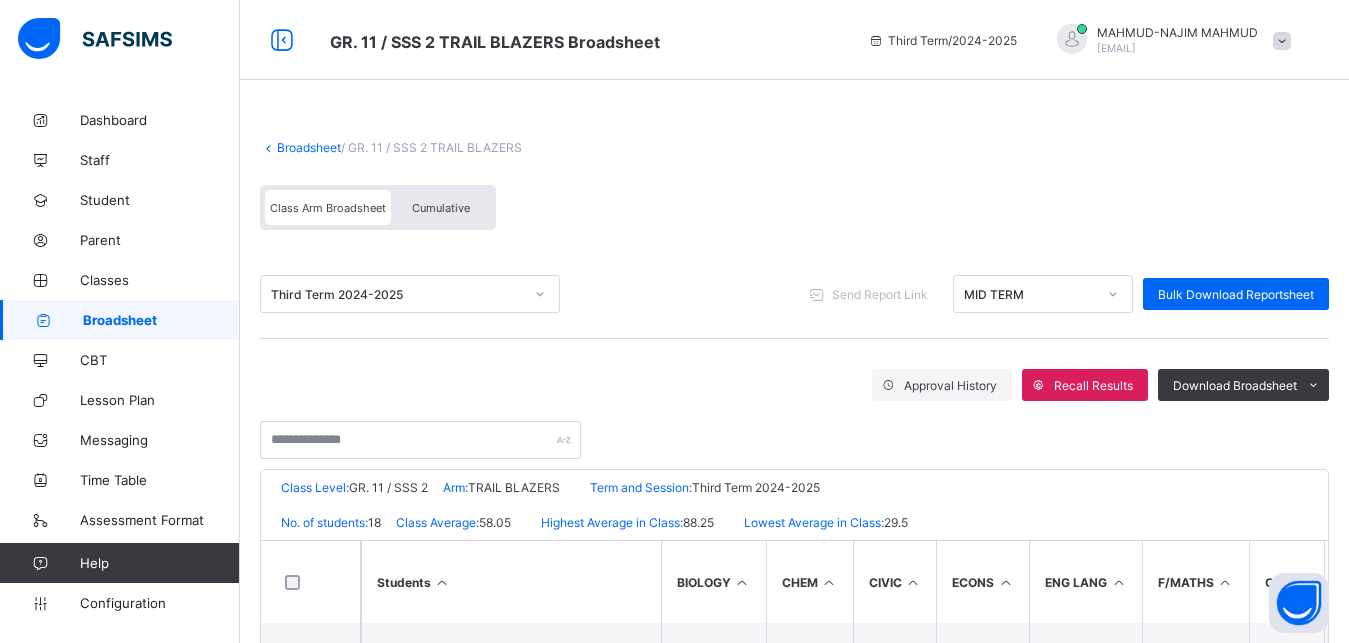 scroll, scrollTop: 438, scrollLeft: 0, axis: vertical 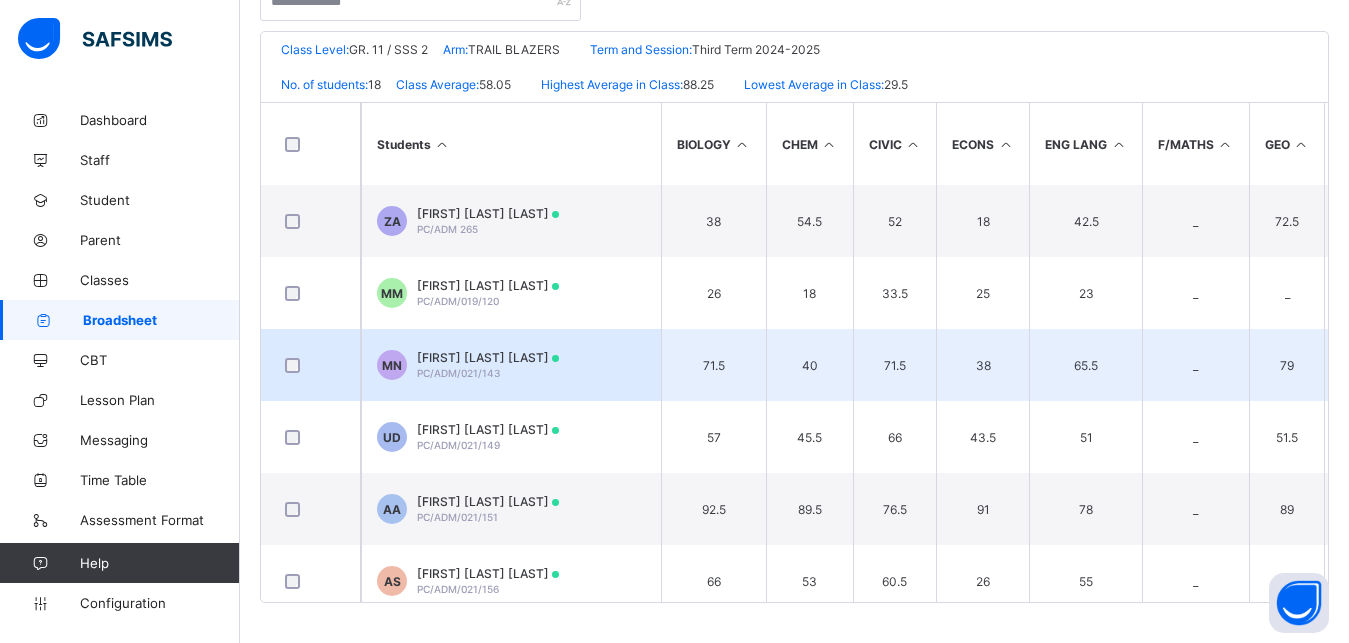 click on "71.5" at bounding box center [713, 365] 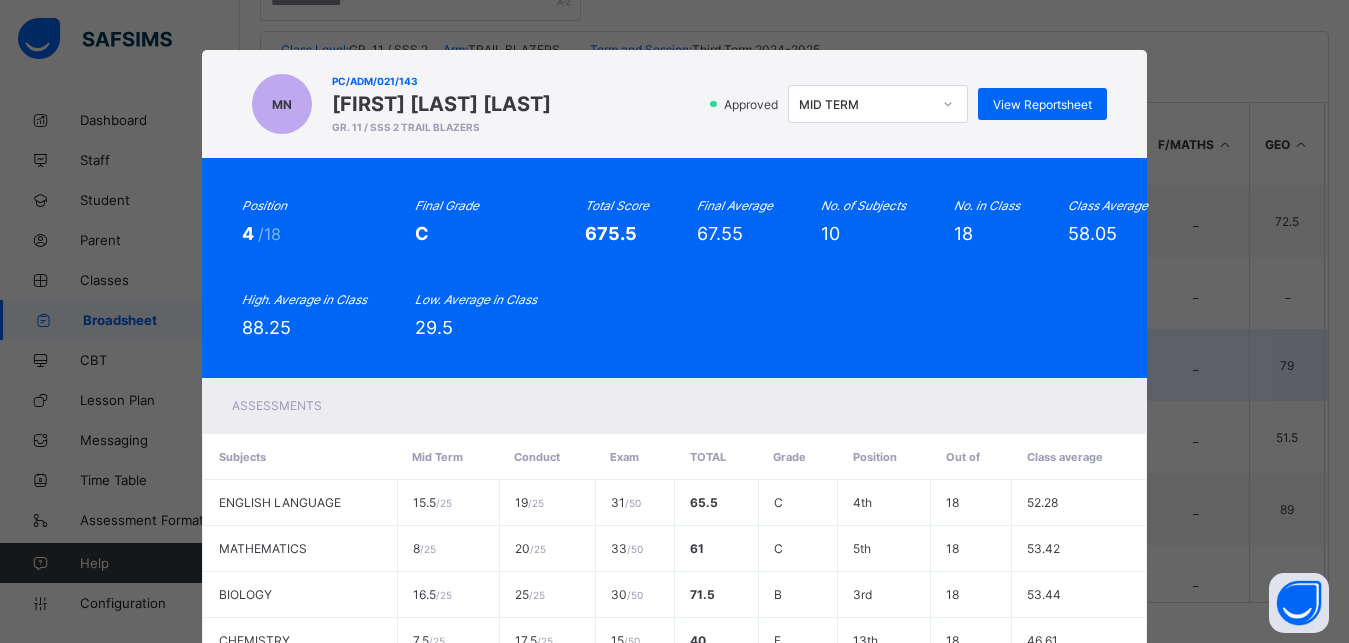 scroll, scrollTop: 433, scrollLeft: 0, axis: vertical 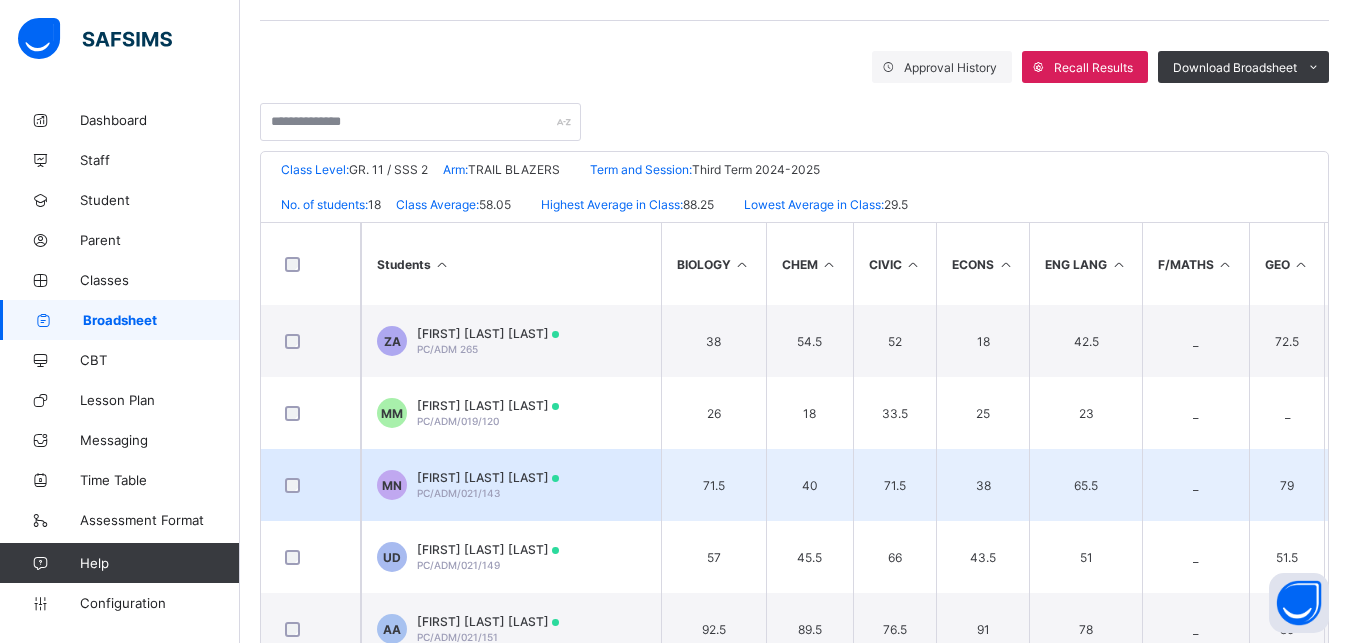 click on "[FIRST] [LAST] [LAST]   [ID]" at bounding box center [511, 485] 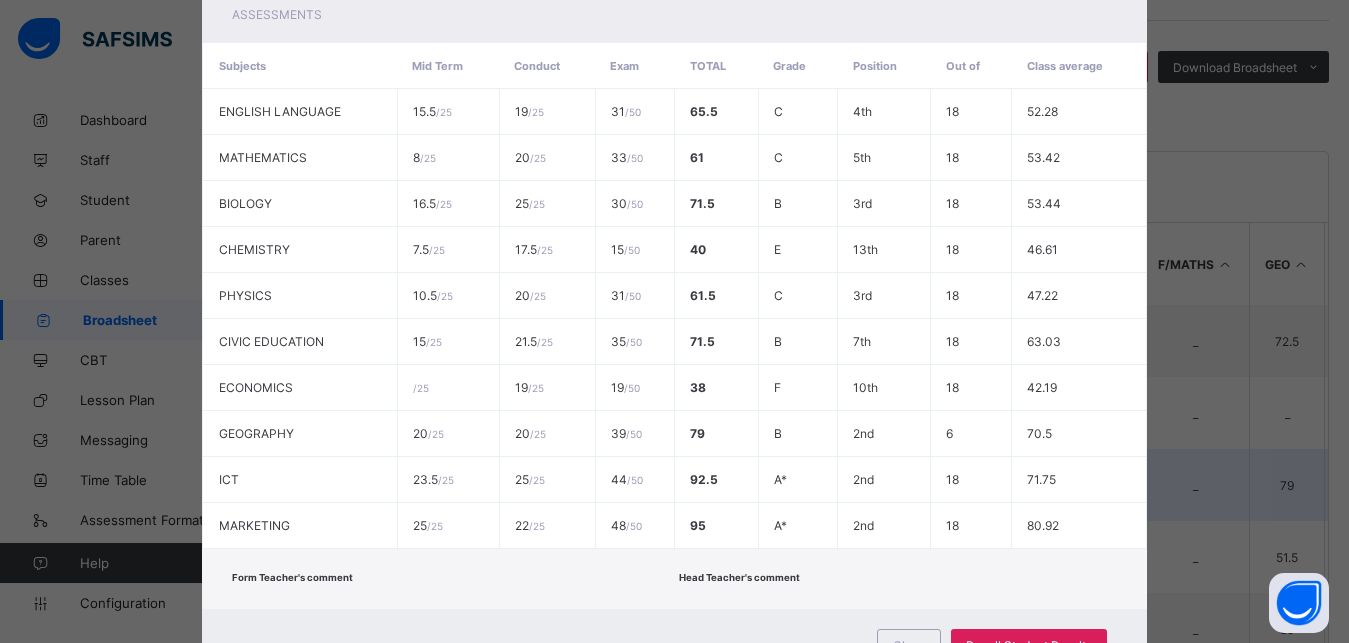scroll, scrollTop: 479, scrollLeft: 0, axis: vertical 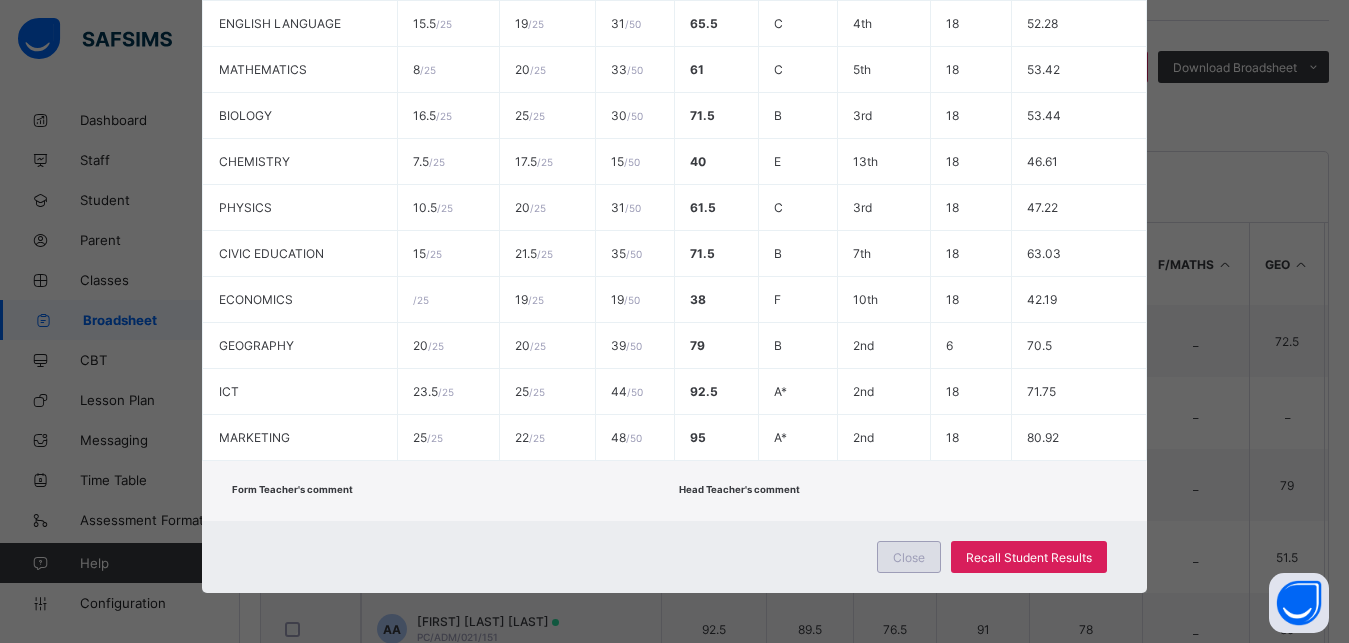 click on "Close" at bounding box center [909, 557] 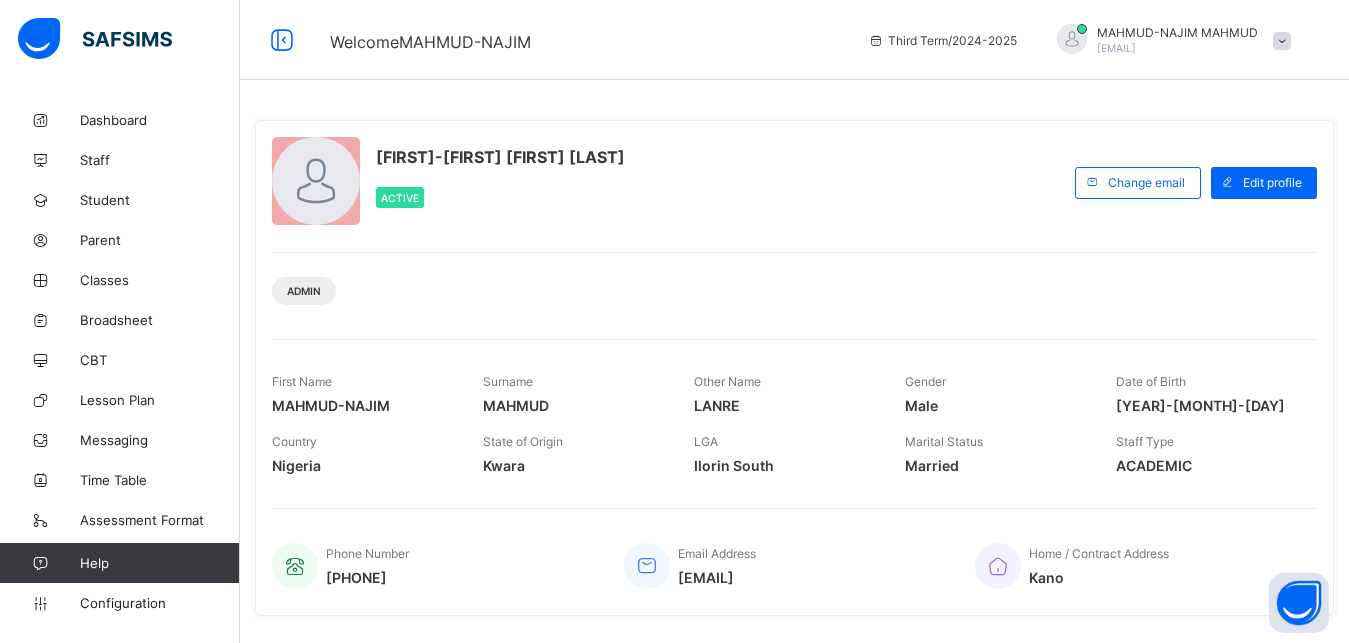 scroll, scrollTop: 0, scrollLeft: 0, axis: both 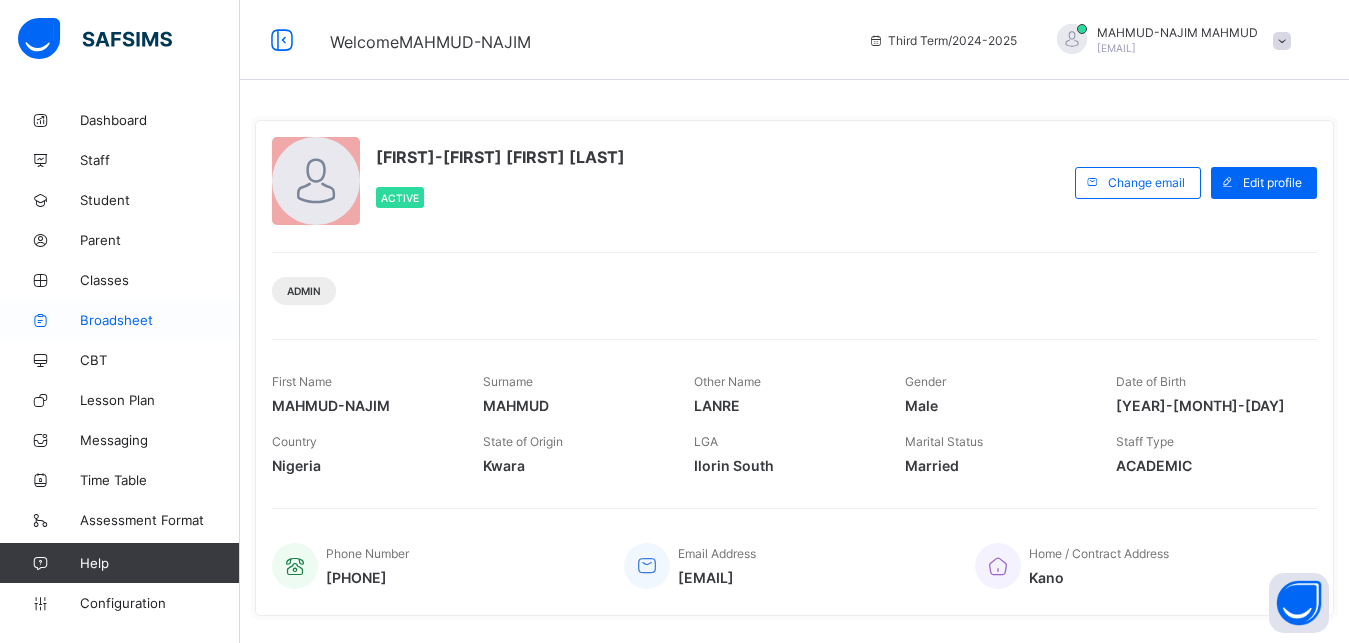 click on "Broadsheet" at bounding box center (160, 320) 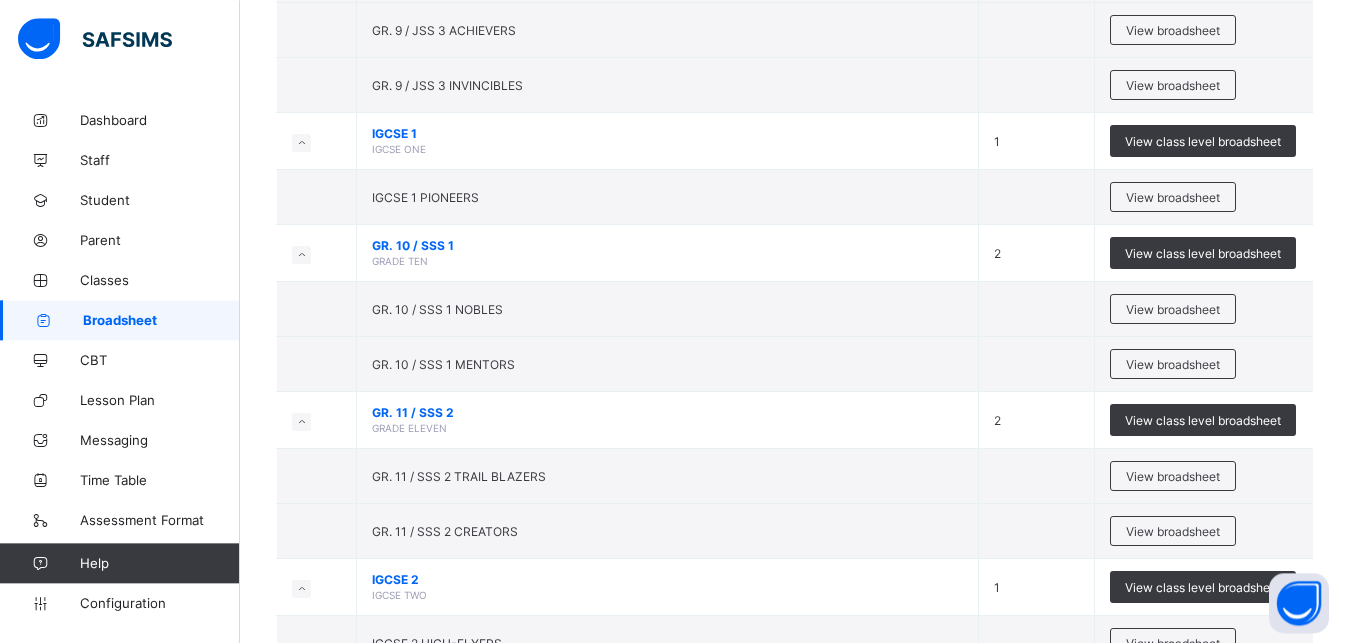 scroll, scrollTop: 904, scrollLeft: 0, axis: vertical 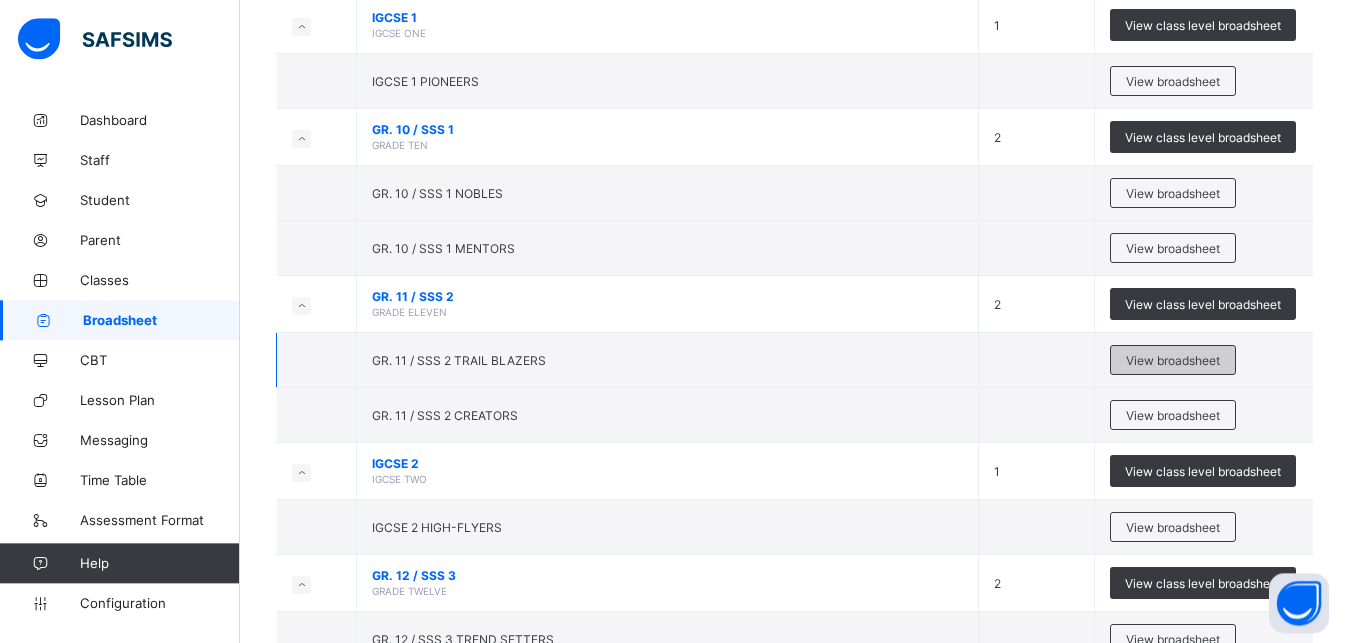 click on "View broadsheet" at bounding box center [1173, 360] 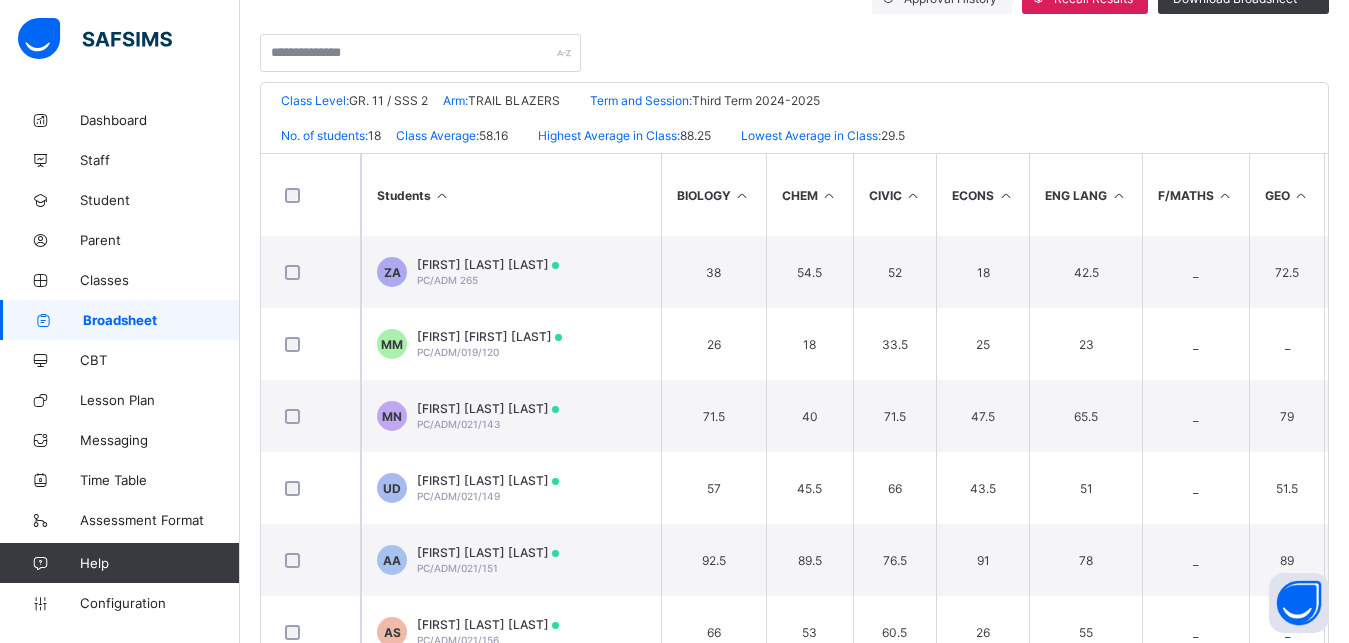 scroll, scrollTop: 438, scrollLeft: 0, axis: vertical 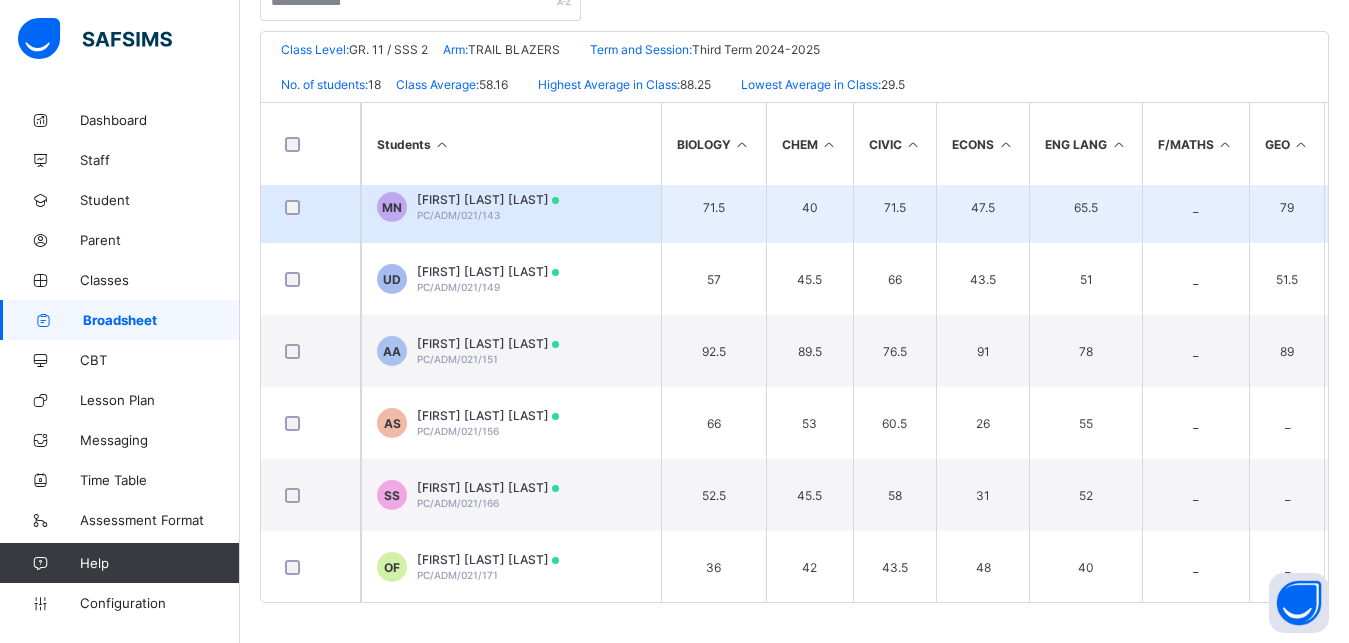 click on "40" at bounding box center (809, 207) 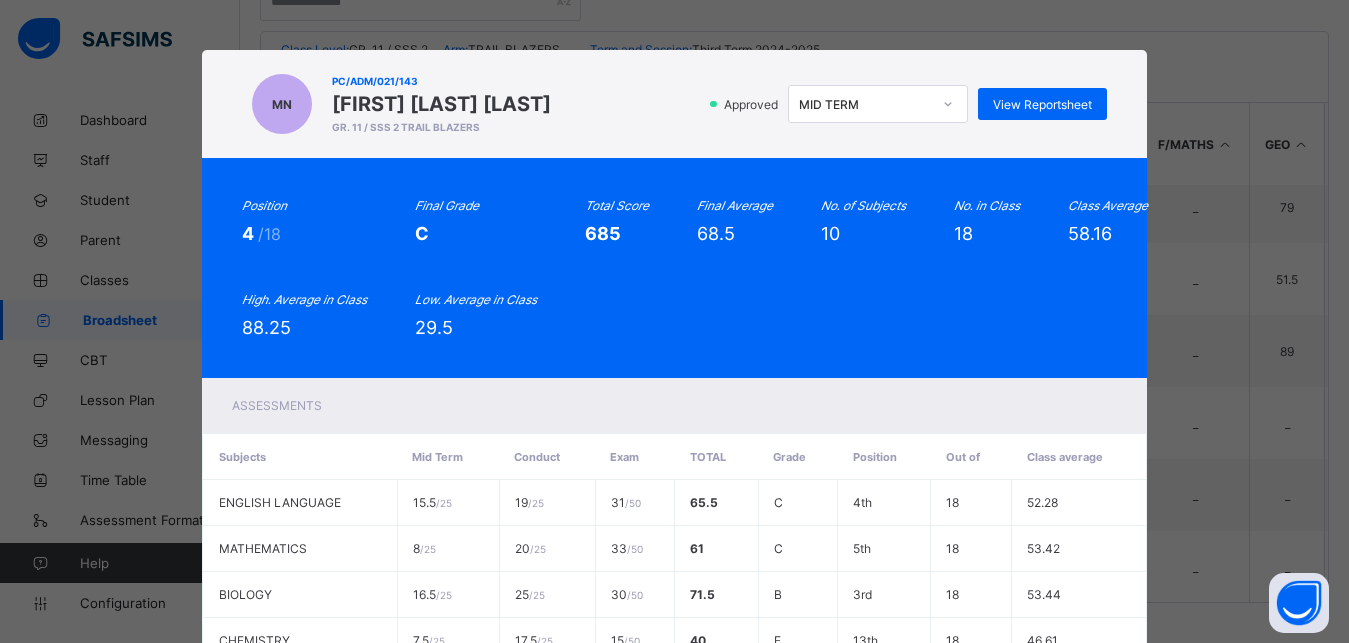click on "MID TERM" at bounding box center [865, 104] 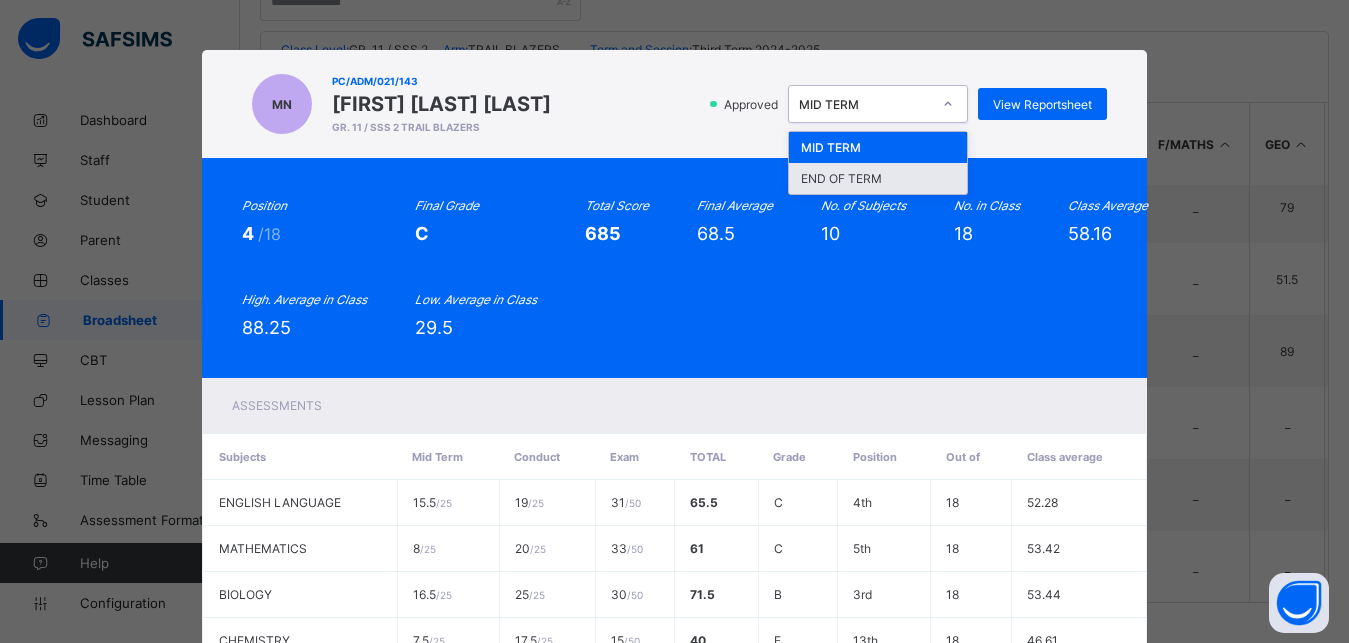 click on "END OF TERM" at bounding box center [878, 178] 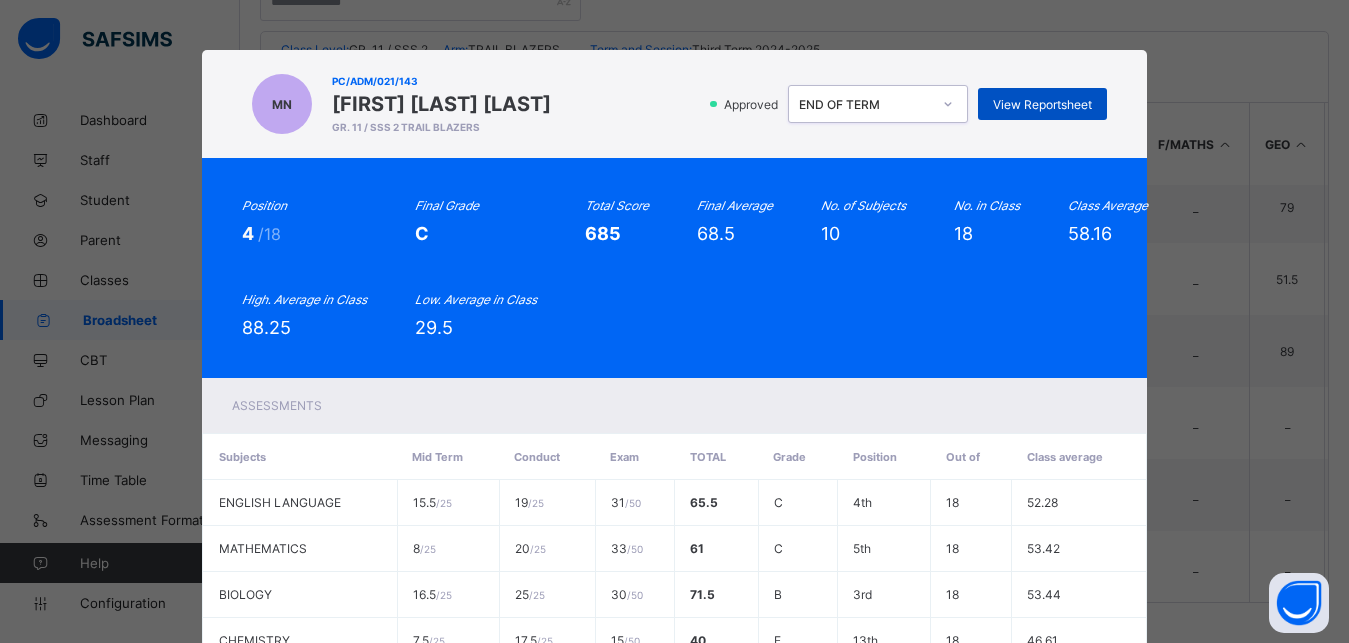 click on "View Reportsheet" at bounding box center [1042, 104] 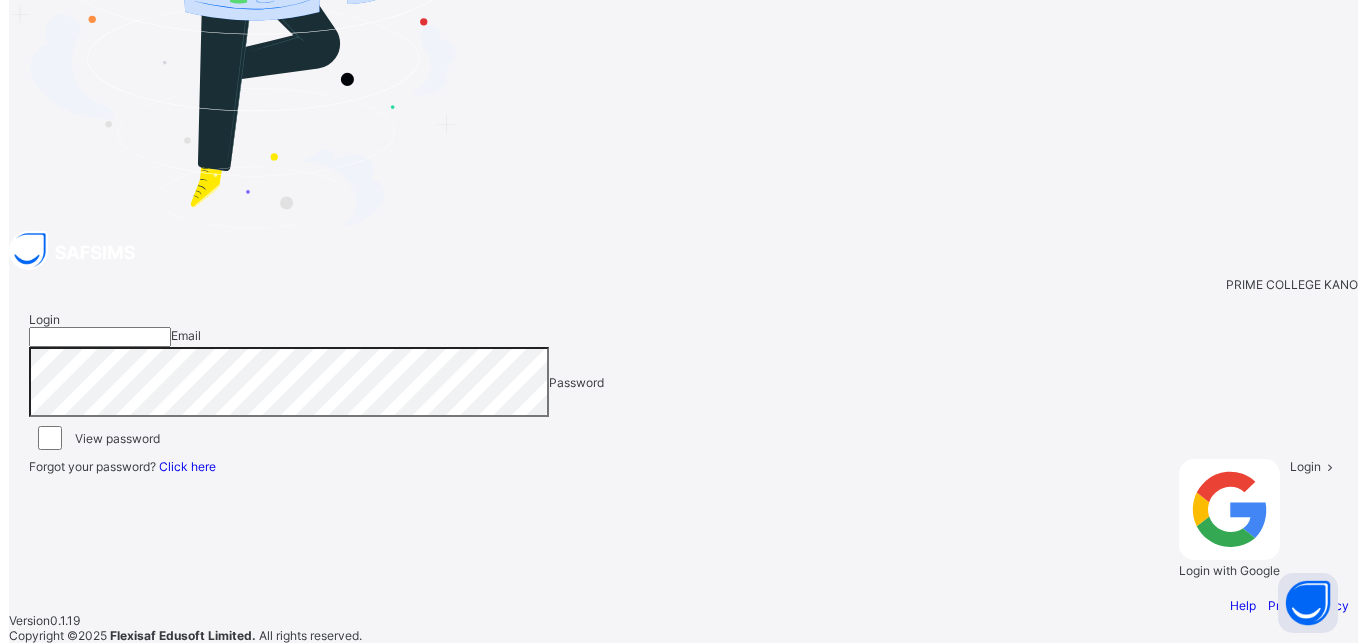 scroll, scrollTop: 0, scrollLeft: 0, axis: both 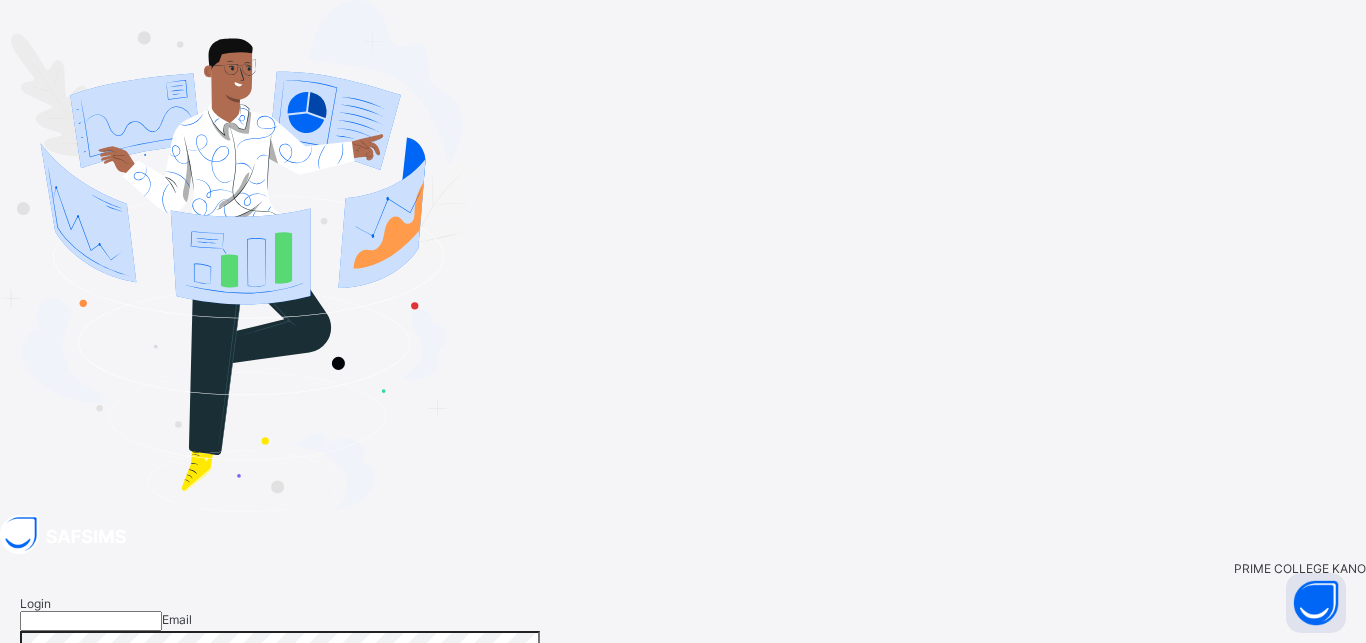 click at bounding box center [1237, 839] 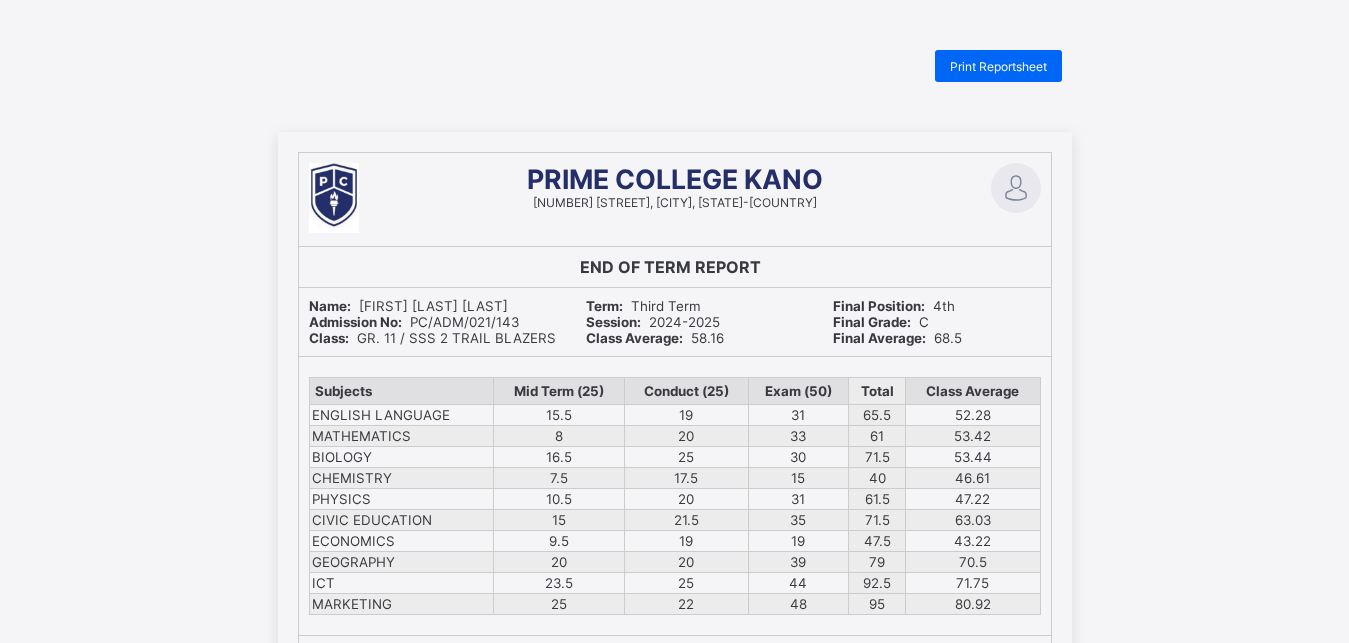 scroll, scrollTop: 0, scrollLeft: 0, axis: both 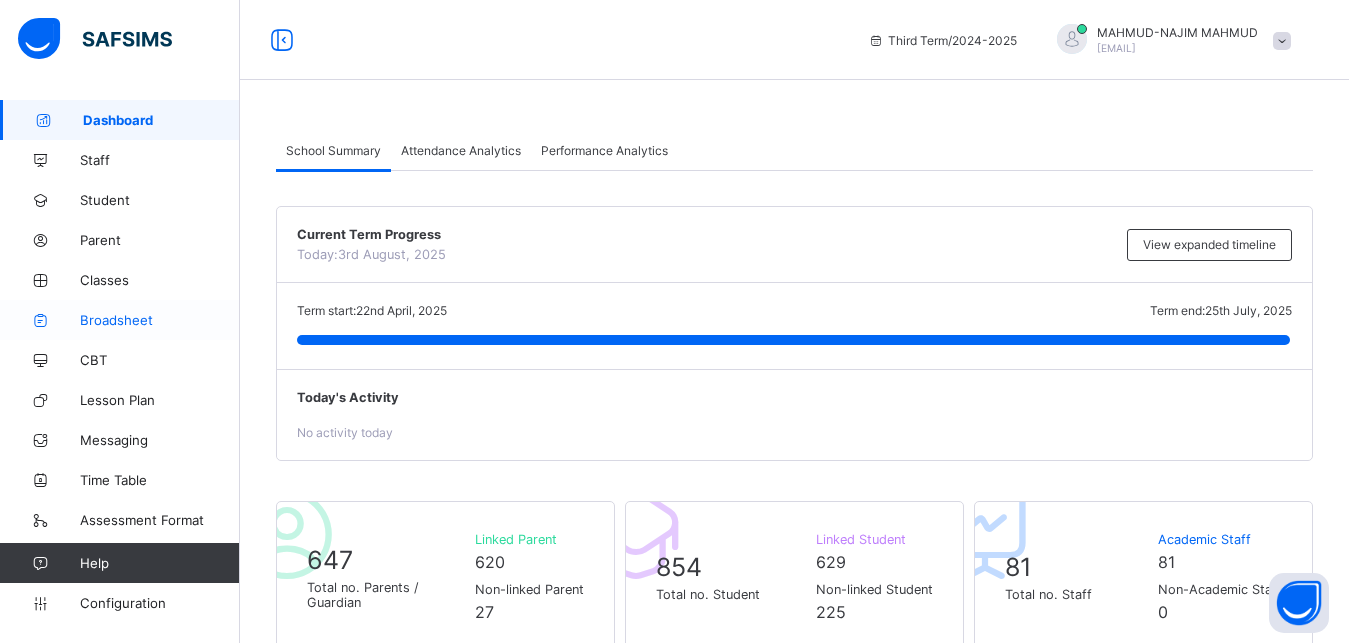 click on "Broadsheet" at bounding box center [120, 320] 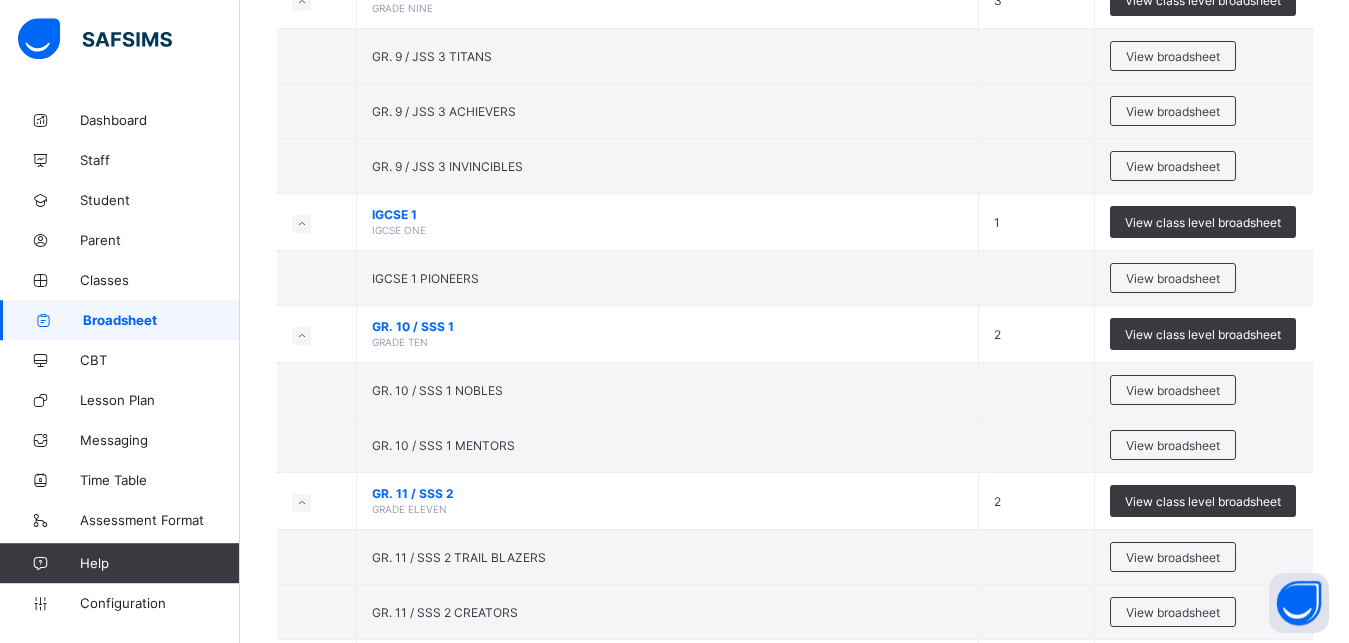 scroll, scrollTop: 709, scrollLeft: 0, axis: vertical 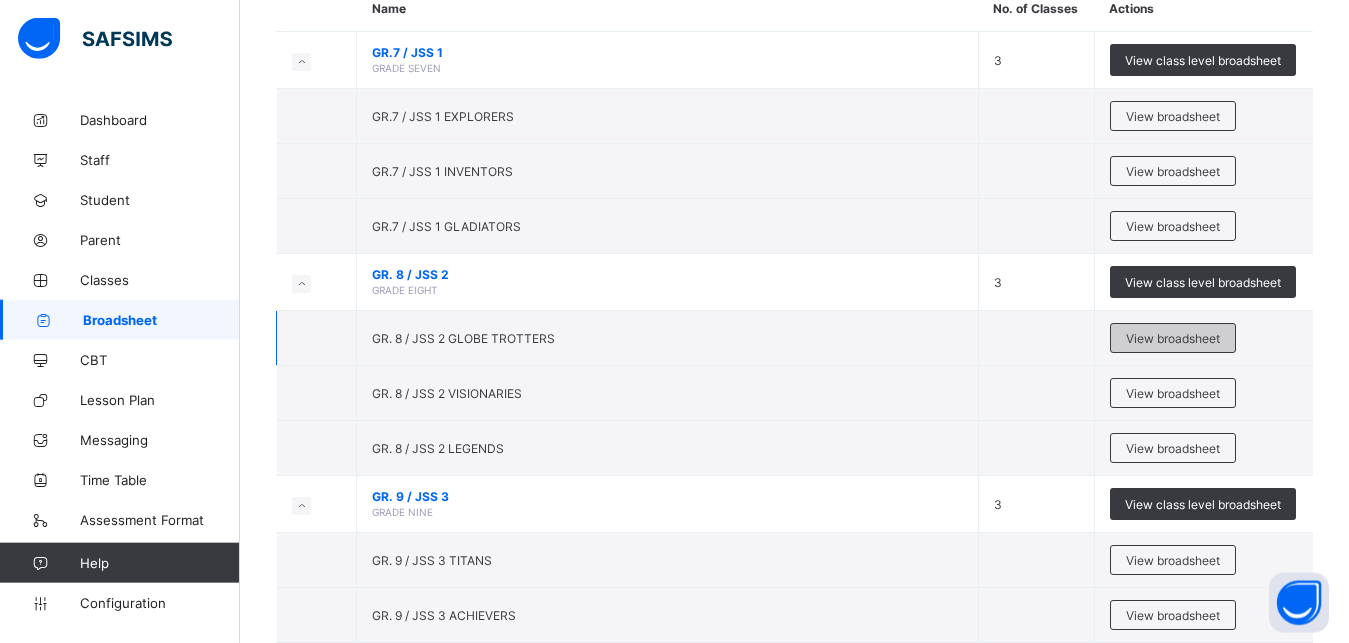 click on "View broadsheet" at bounding box center [1173, 338] 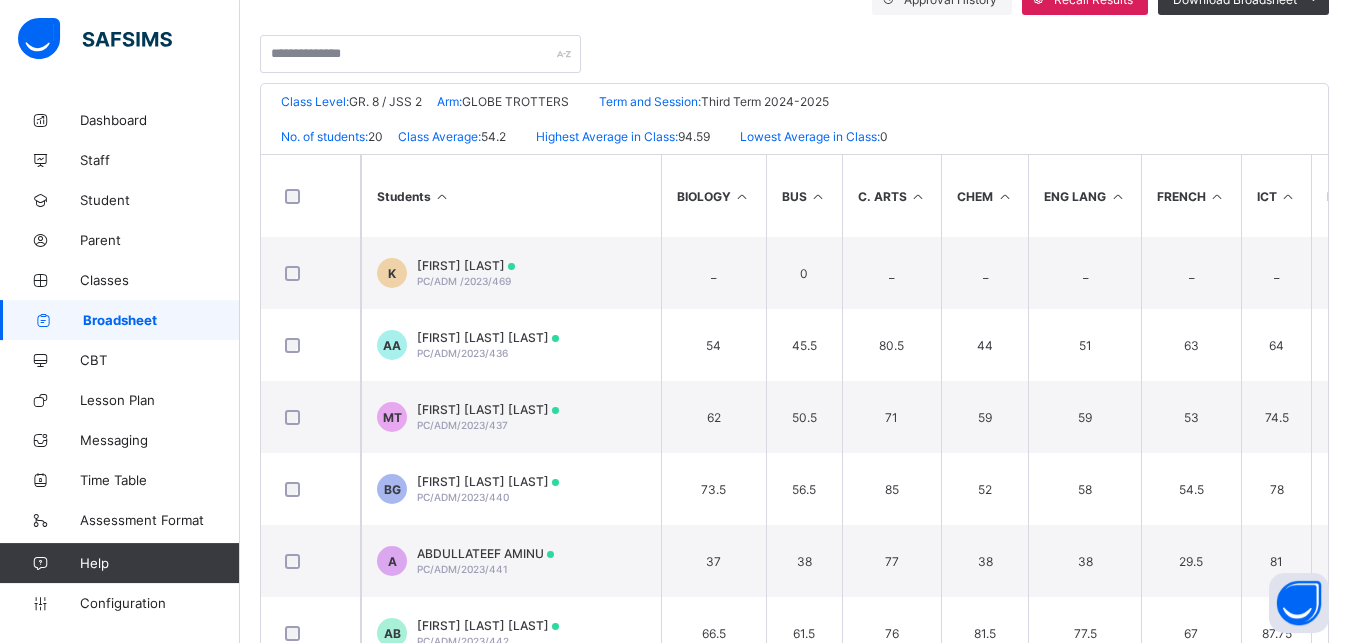 scroll, scrollTop: 411, scrollLeft: 0, axis: vertical 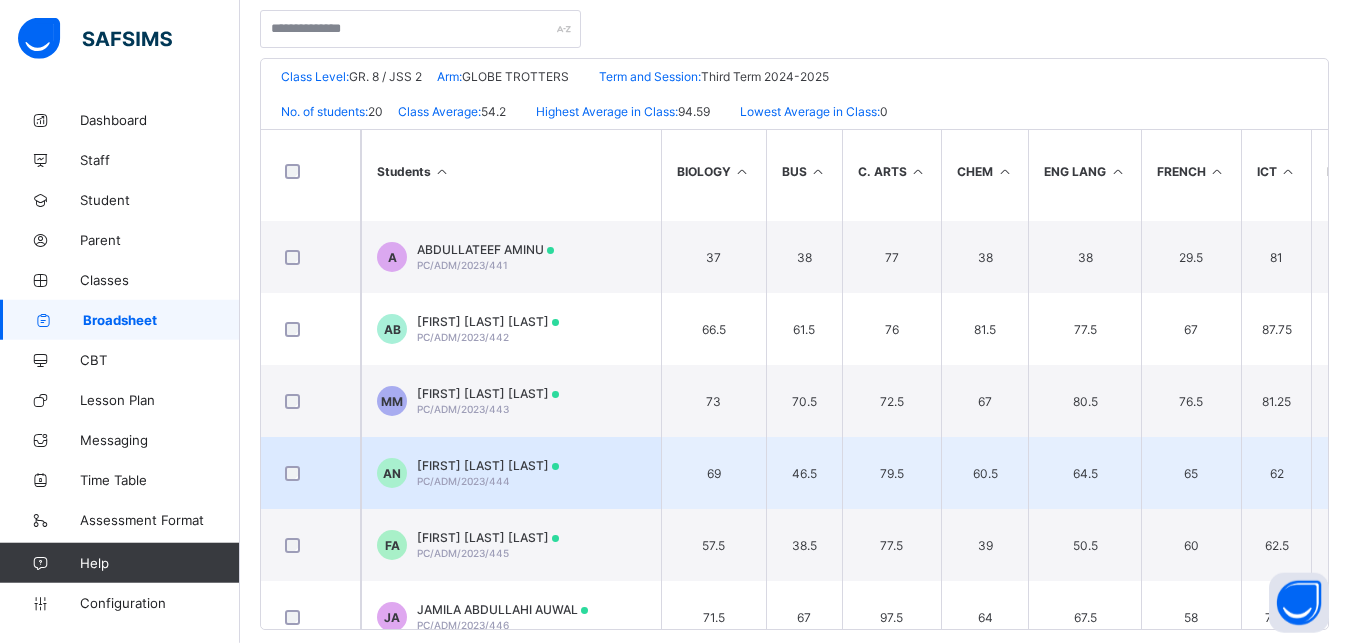 click on "ABDALLAH DANFARANSHI NASIRU" at bounding box center [488, 465] 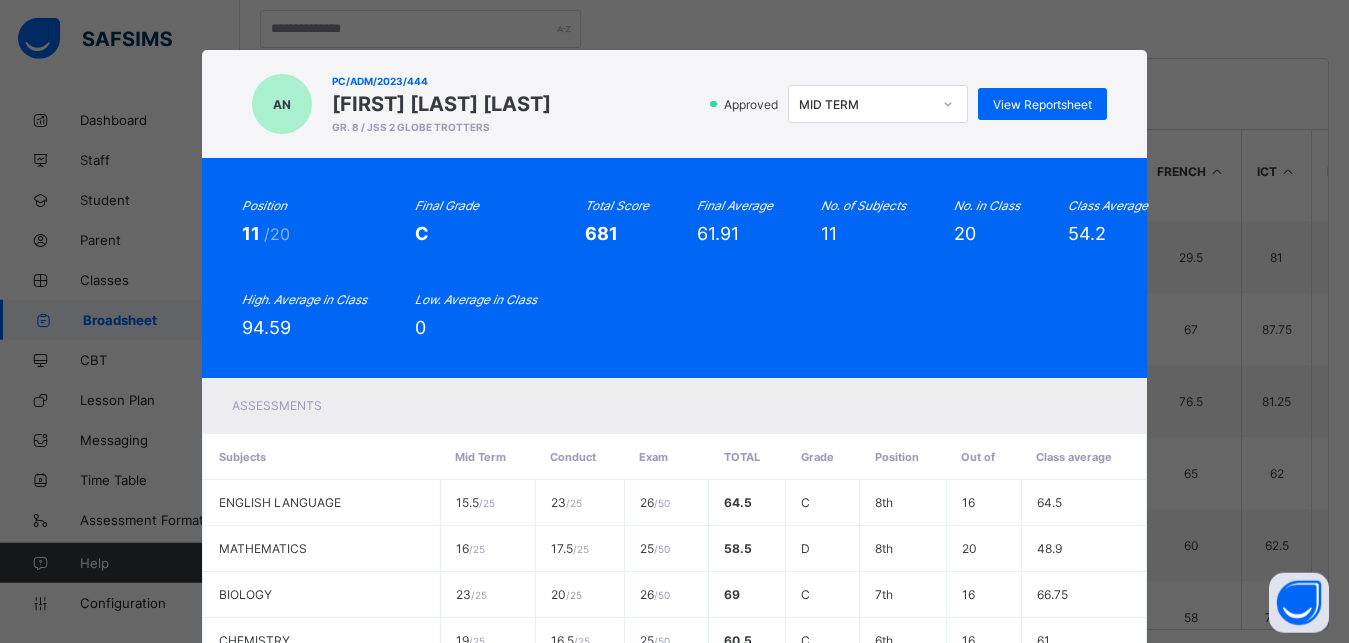 click 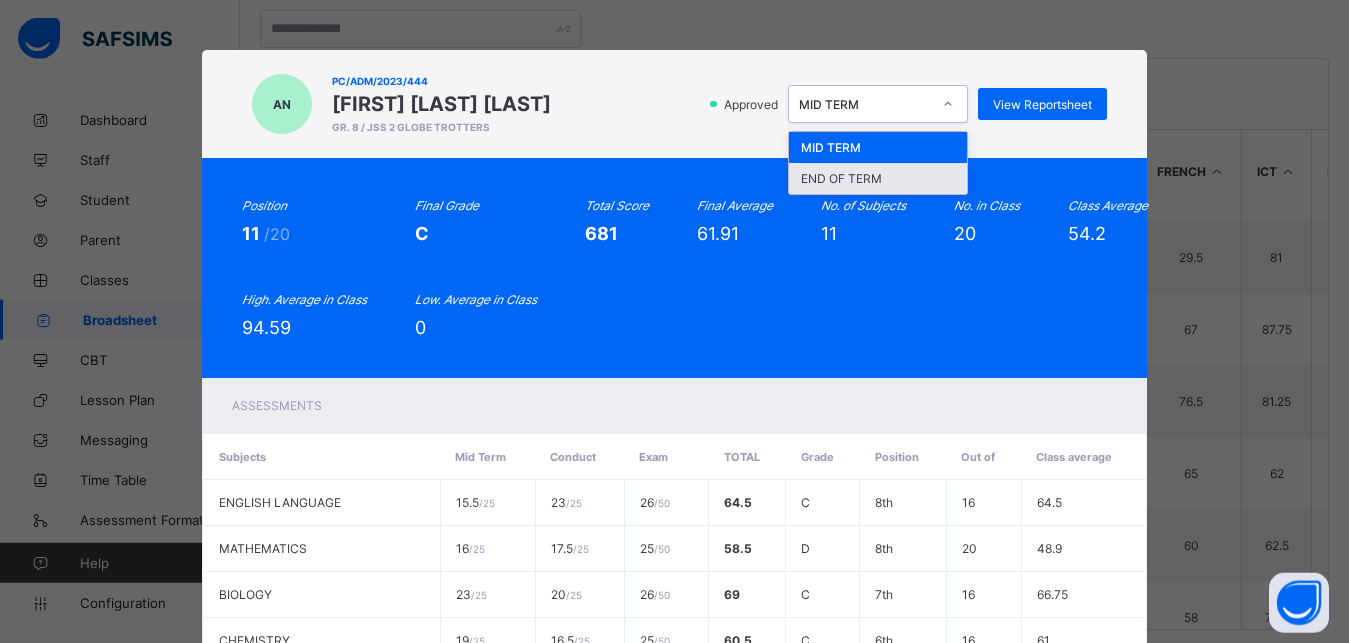 click on "END OF TERM" at bounding box center (878, 178) 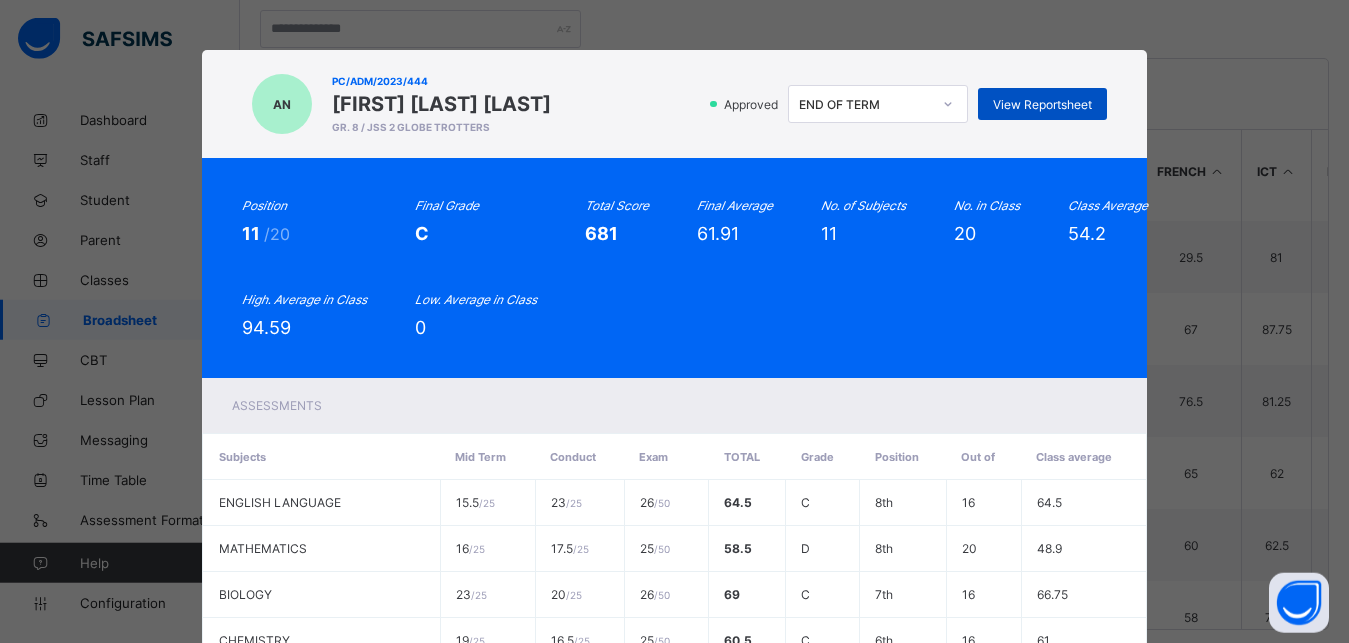 click on "View Reportsheet" at bounding box center [1042, 104] 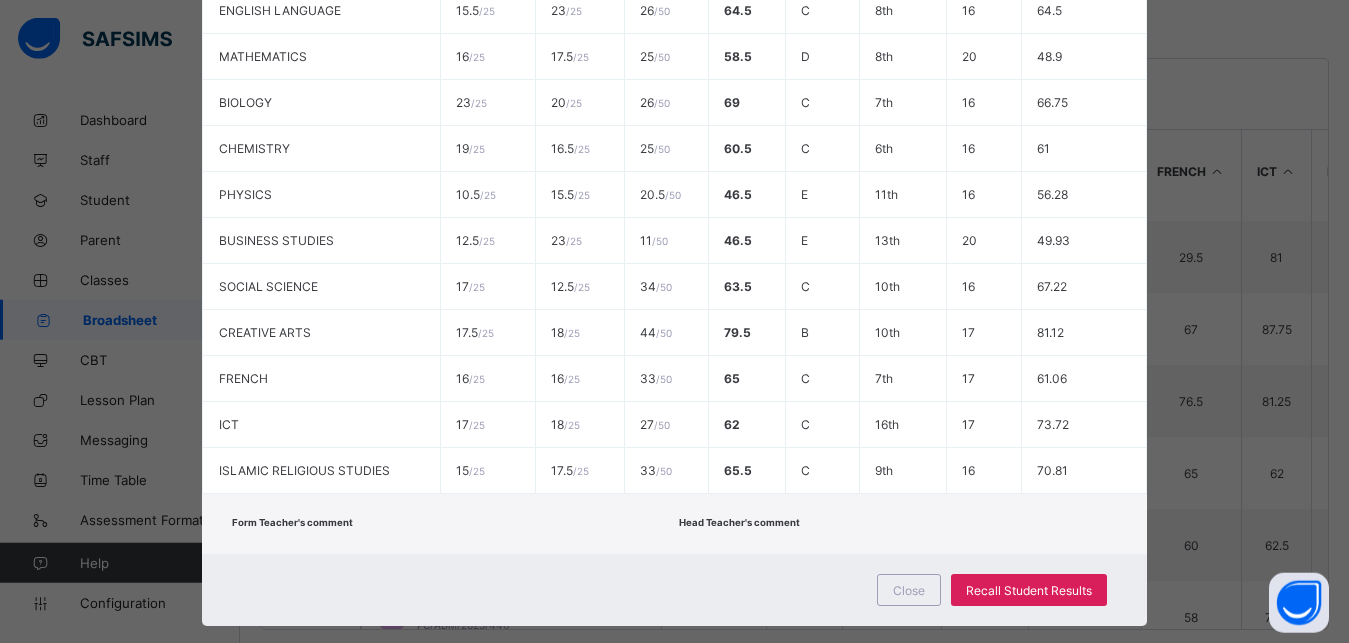 scroll, scrollTop: 525, scrollLeft: 0, axis: vertical 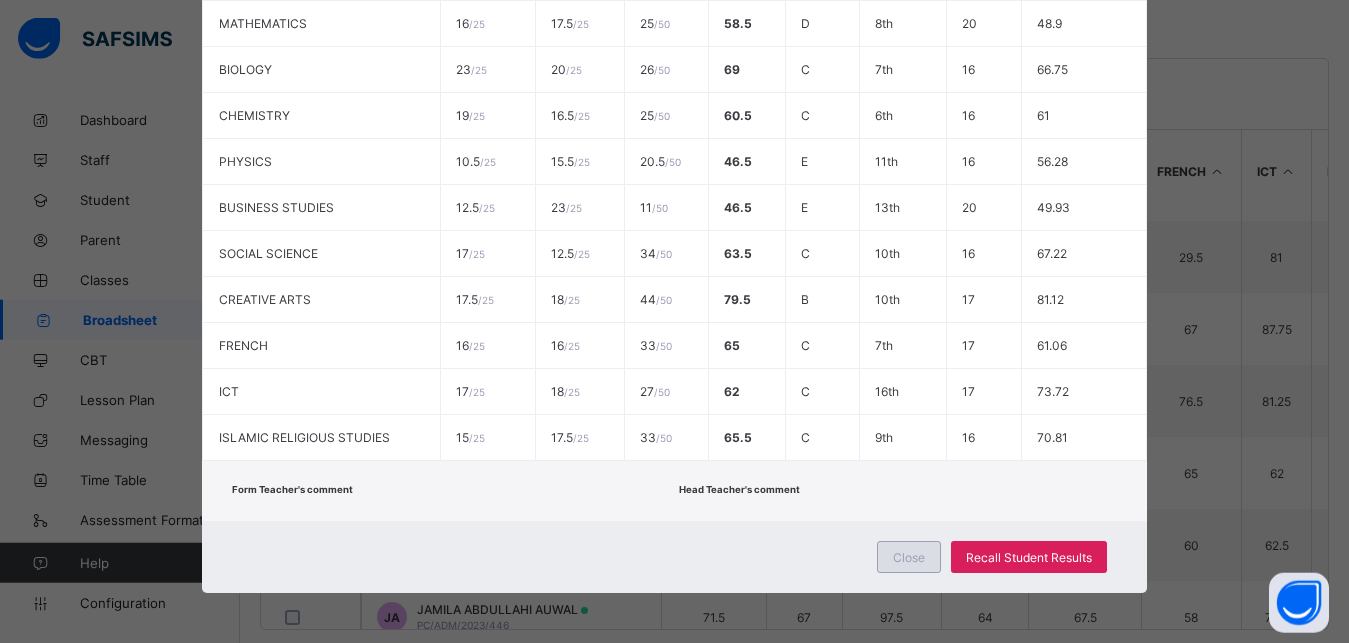 click on "Close" at bounding box center (909, 557) 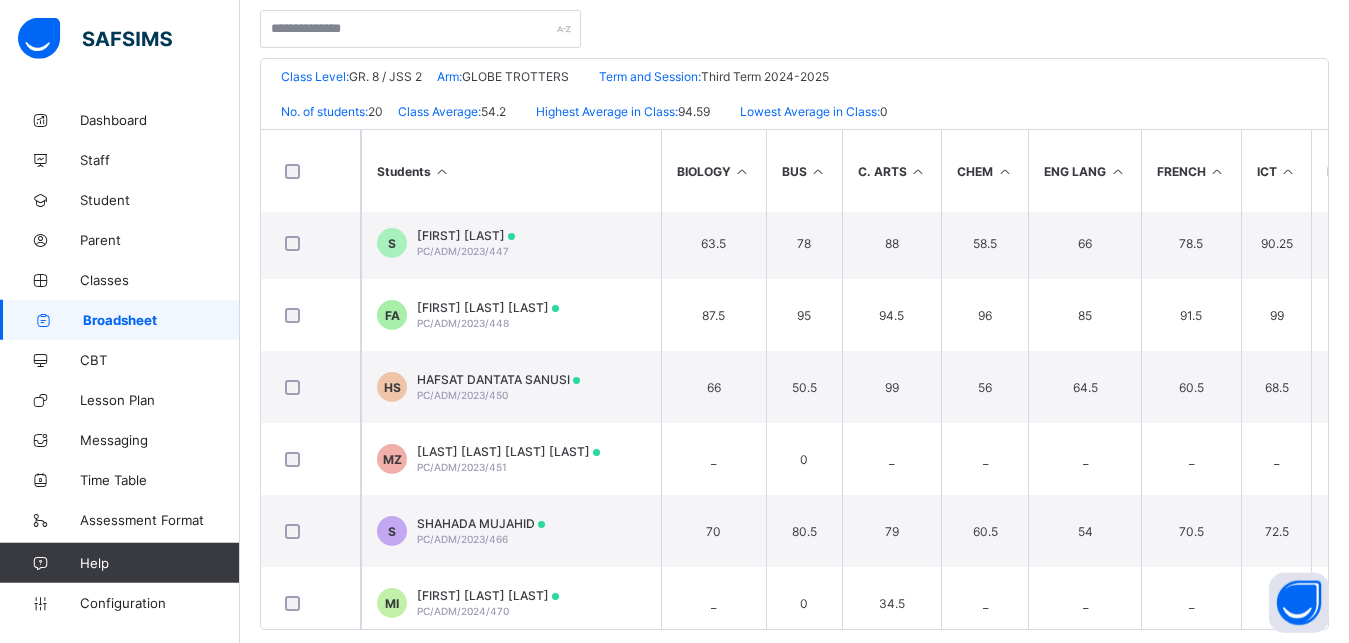 scroll, scrollTop: 742, scrollLeft: 0, axis: vertical 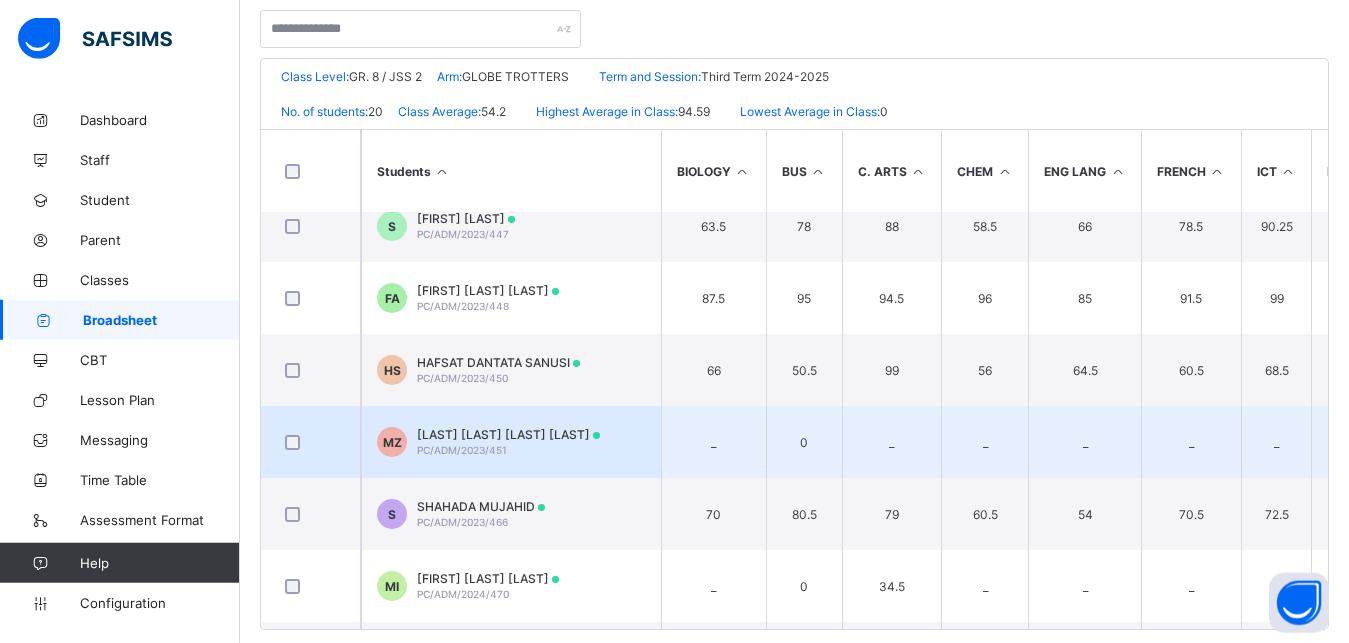 click on "MZ MINSA NOOR MALIK ZAFAR   PC/ADM/2023/451" at bounding box center (511, 442) 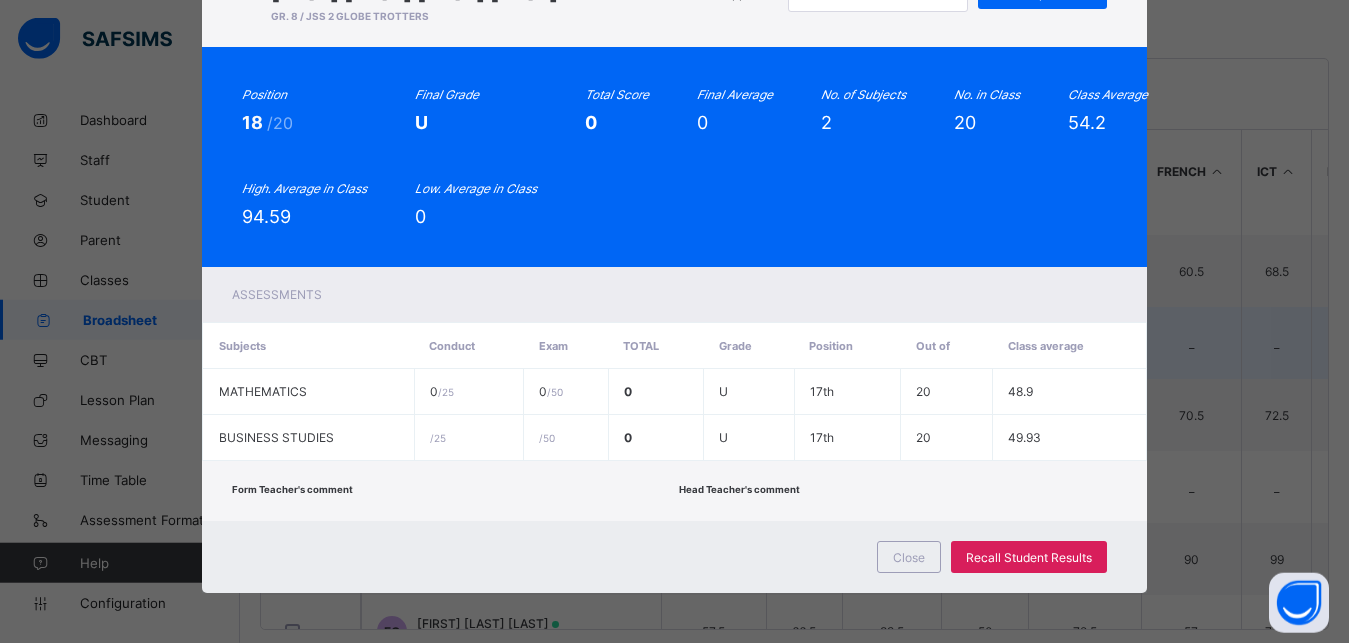 scroll, scrollTop: 842, scrollLeft: 0, axis: vertical 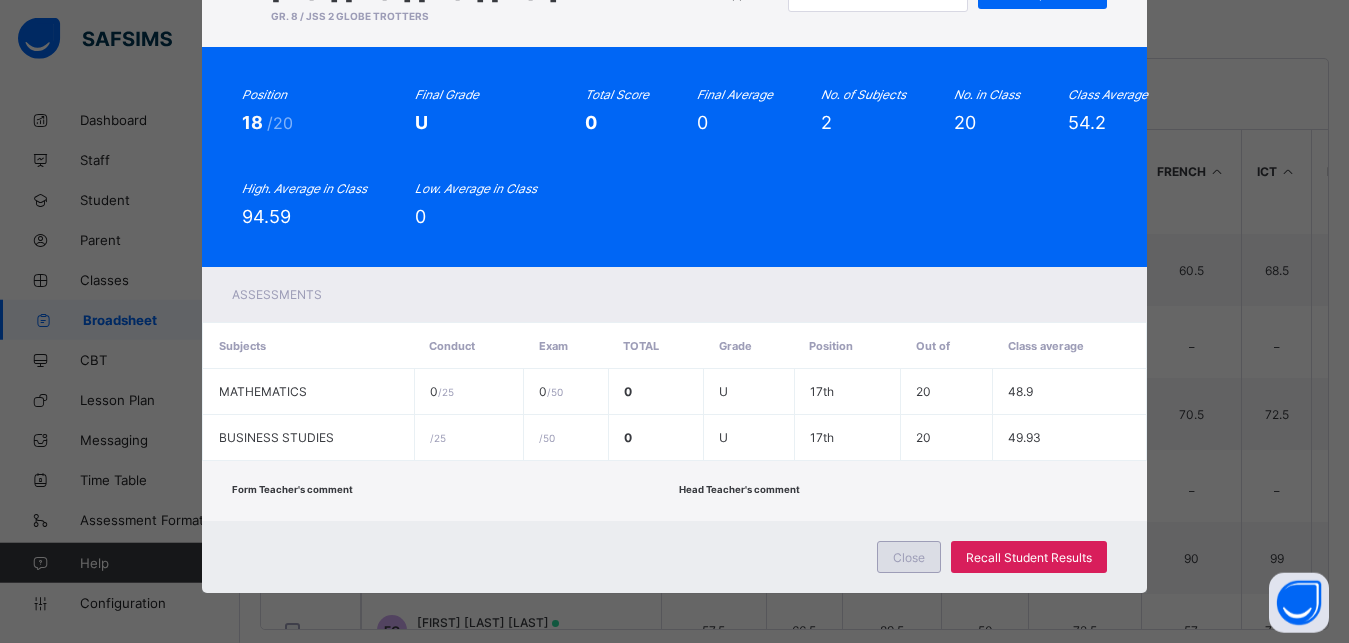 click on "Close" at bounding box center (909, 557) 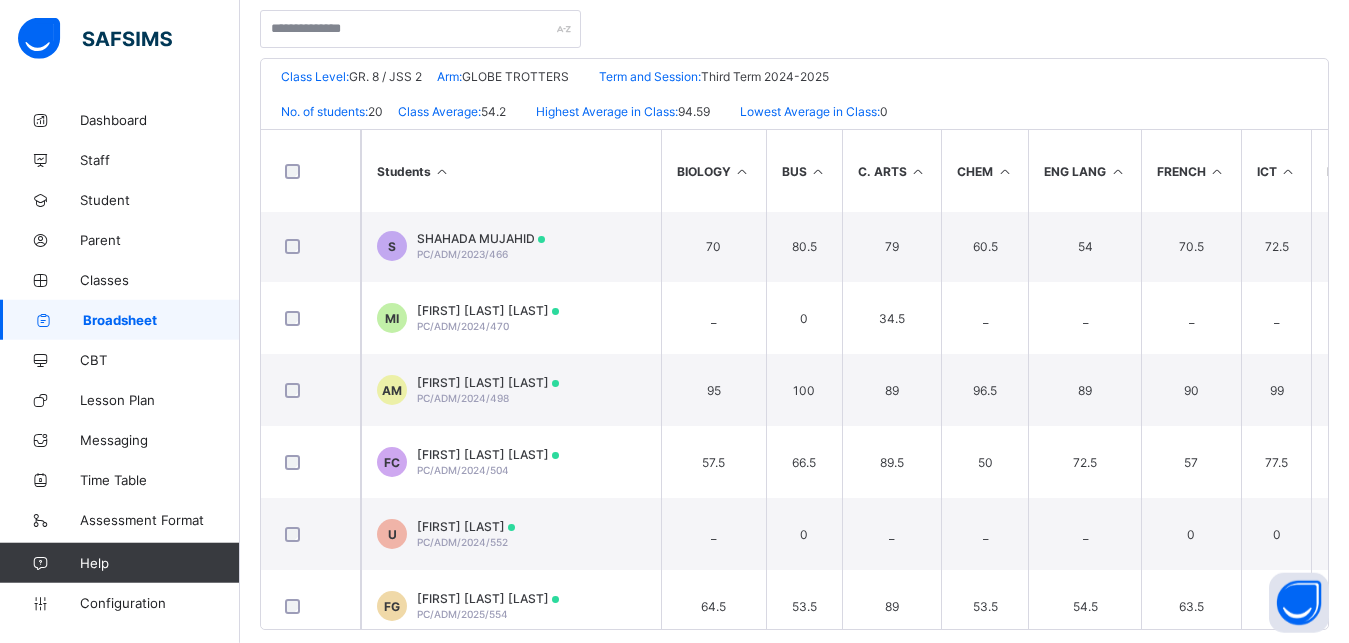 scroll, scrollTop: 1031, scrollLeft: 0, axis: vertical 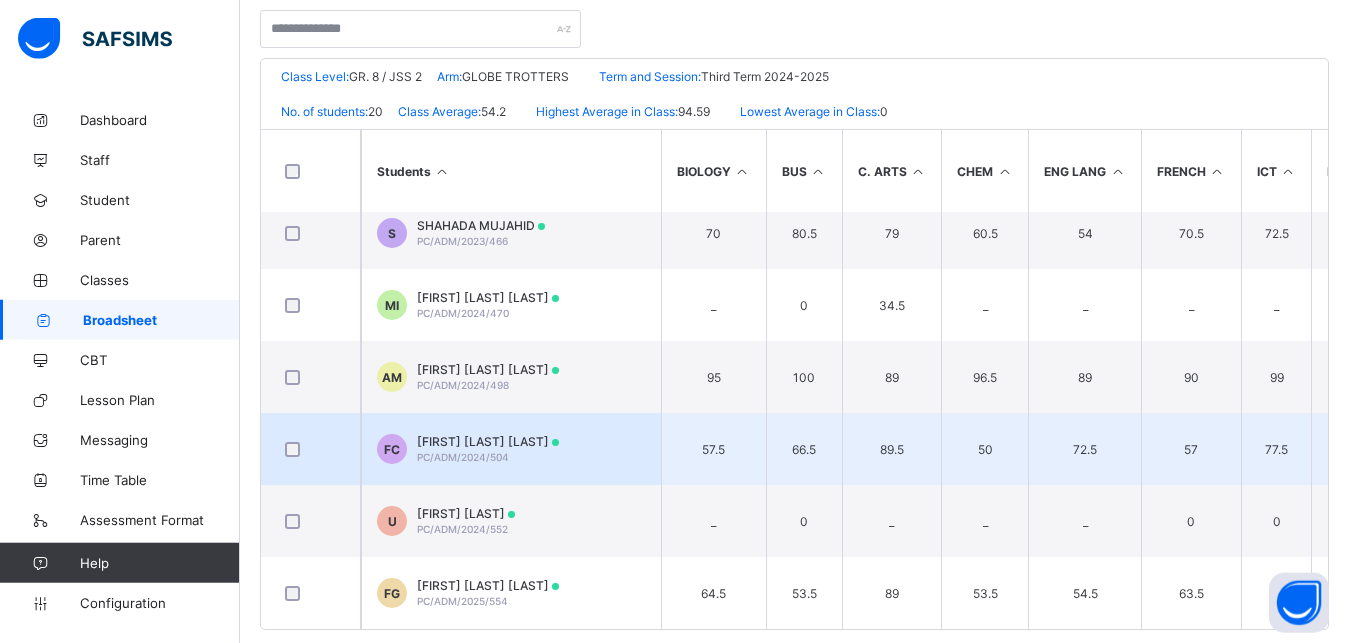 click on "FC FATHIYA BICHARA CHAIBO   PC/ADM/2024/504" at bounding box center (511, 449) 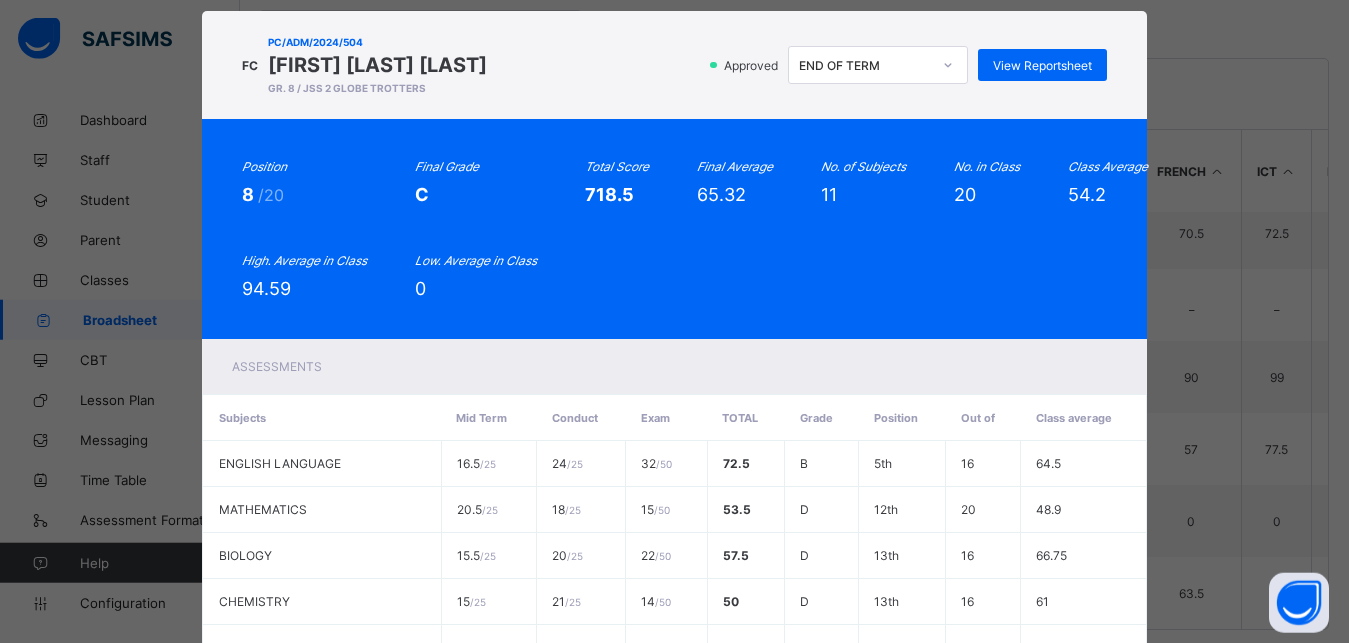 scroll, scrollTop: 0, scrollLeft: 0, axis: both 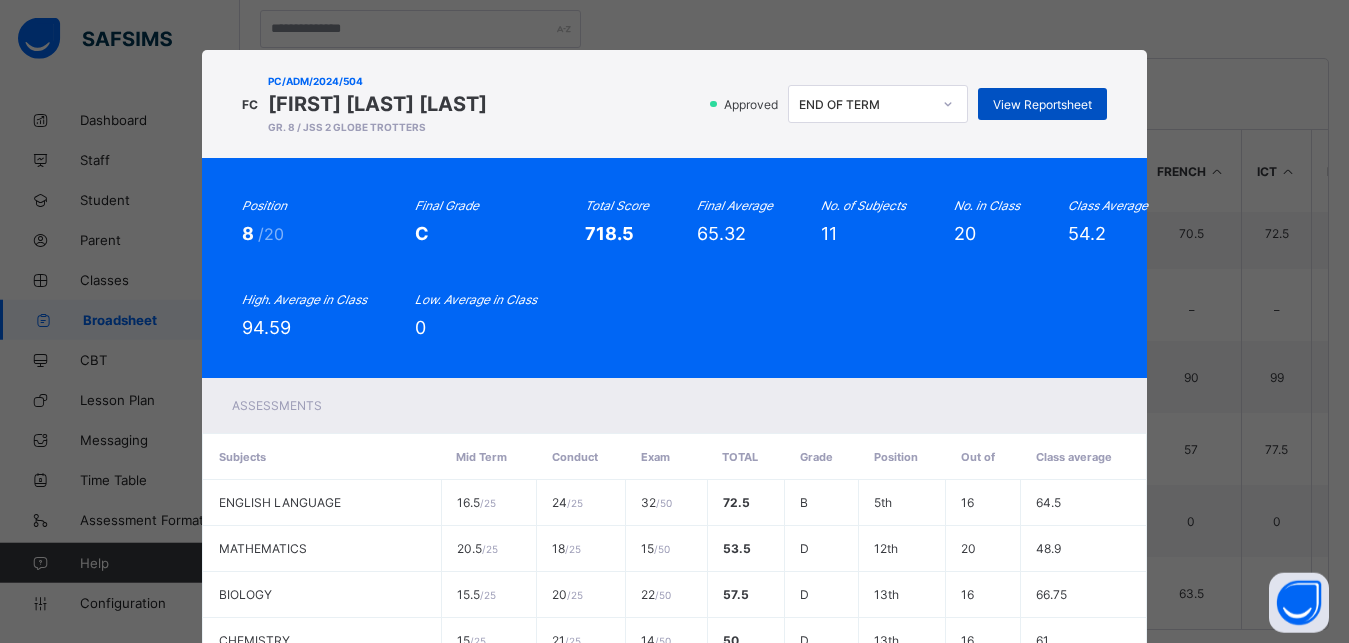 click on "View Reportsheet" at bounding box center [1042, 104] 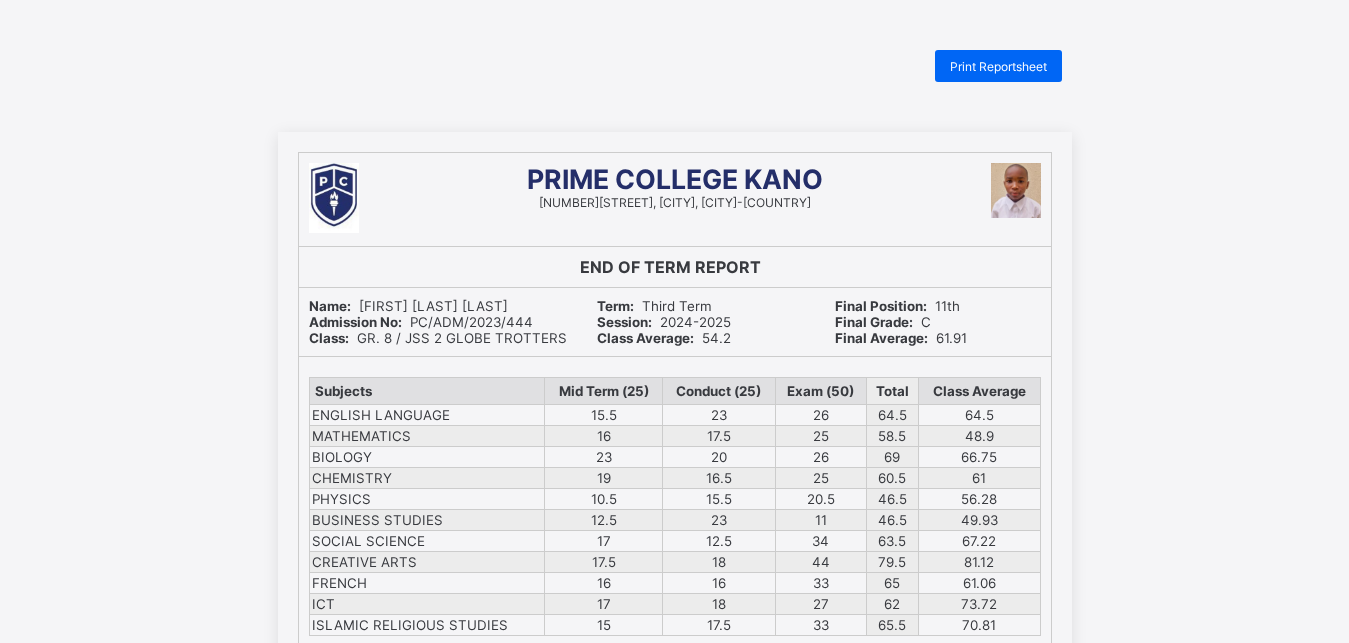 scroll, scrollTop: 0, scrollLeft: 0, axis: both 